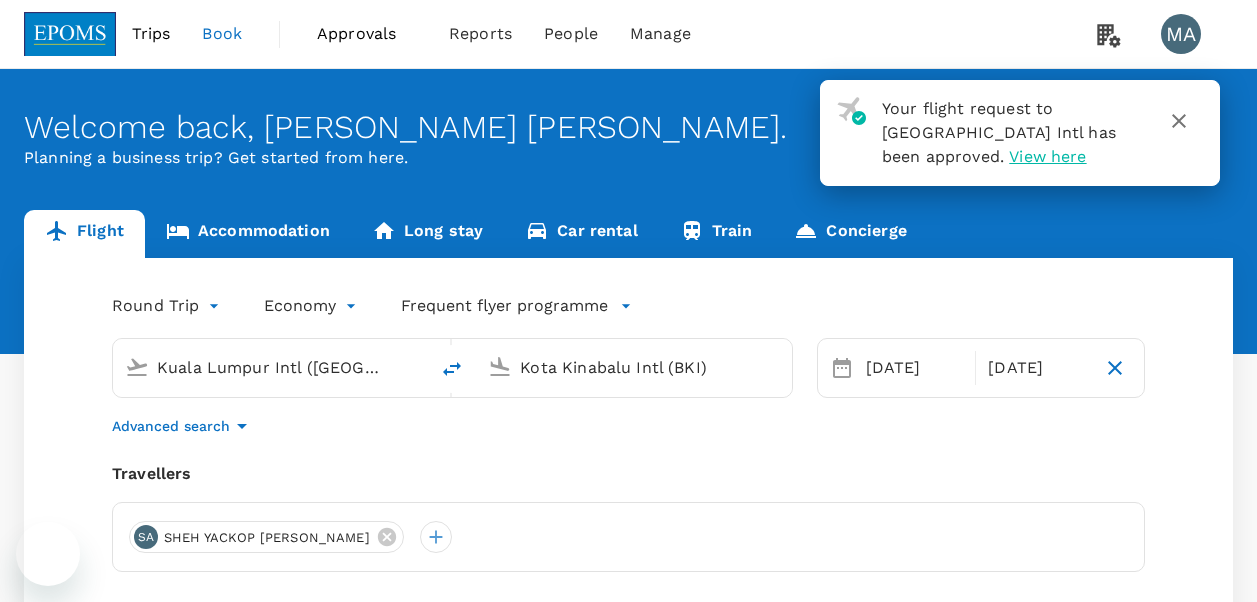 scroll, scrollTop: 0, scrollLeft: 0, axis: both 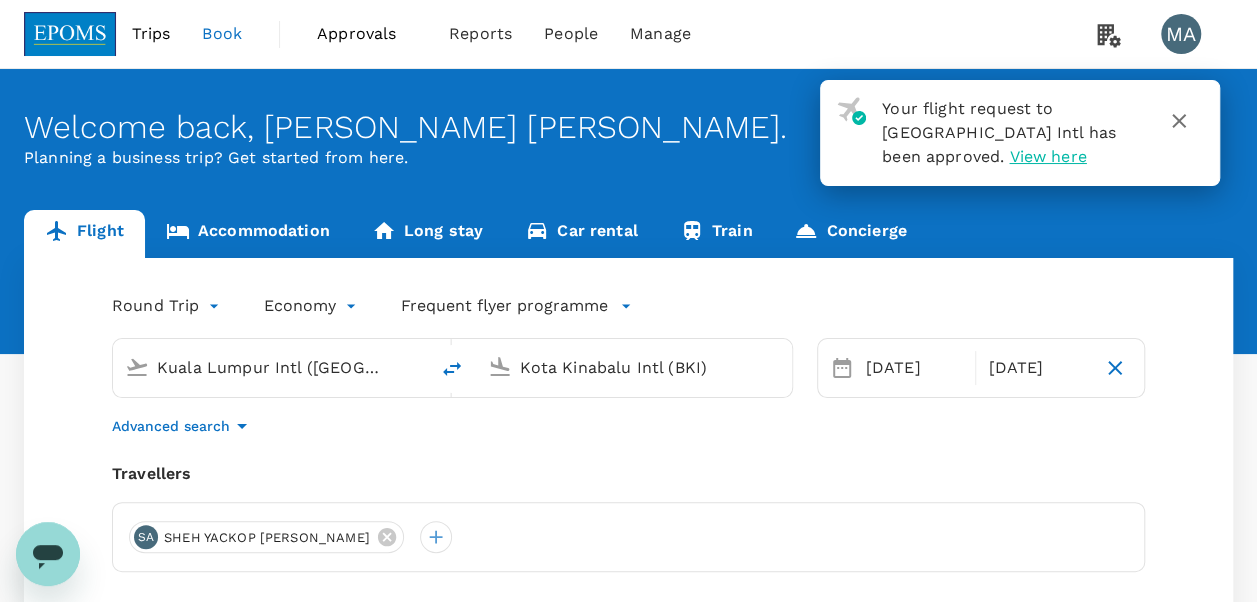 click on "Book" at bounding box center [222, 34] 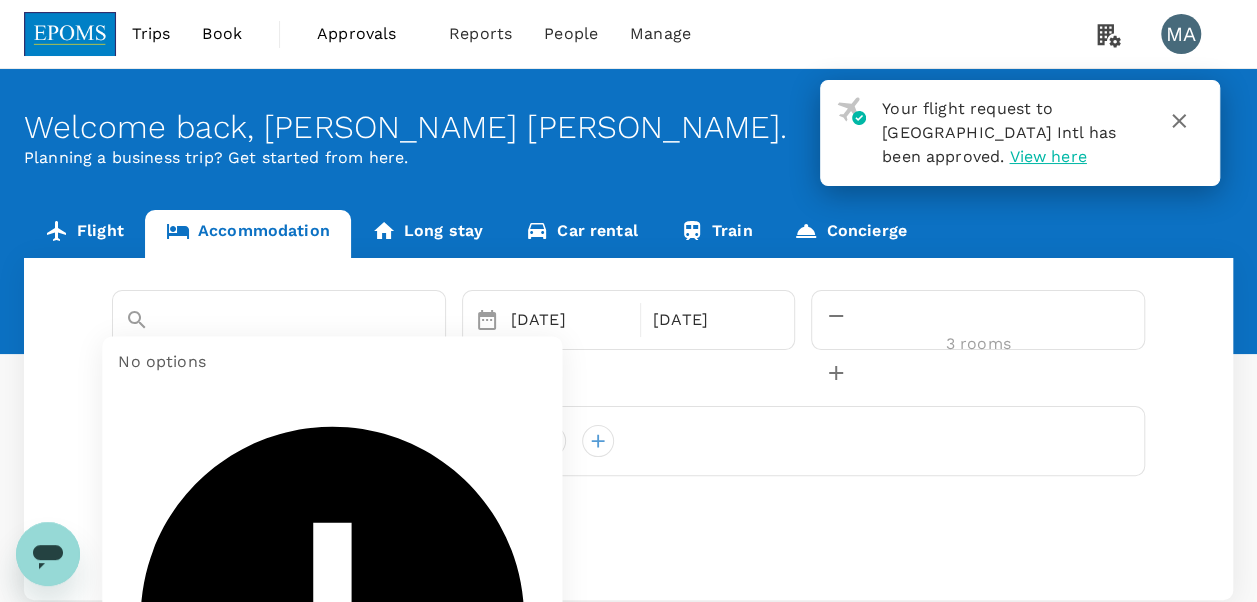click on "[GEOGRAPHIC_DATA]" at bounding box center (251, 354) 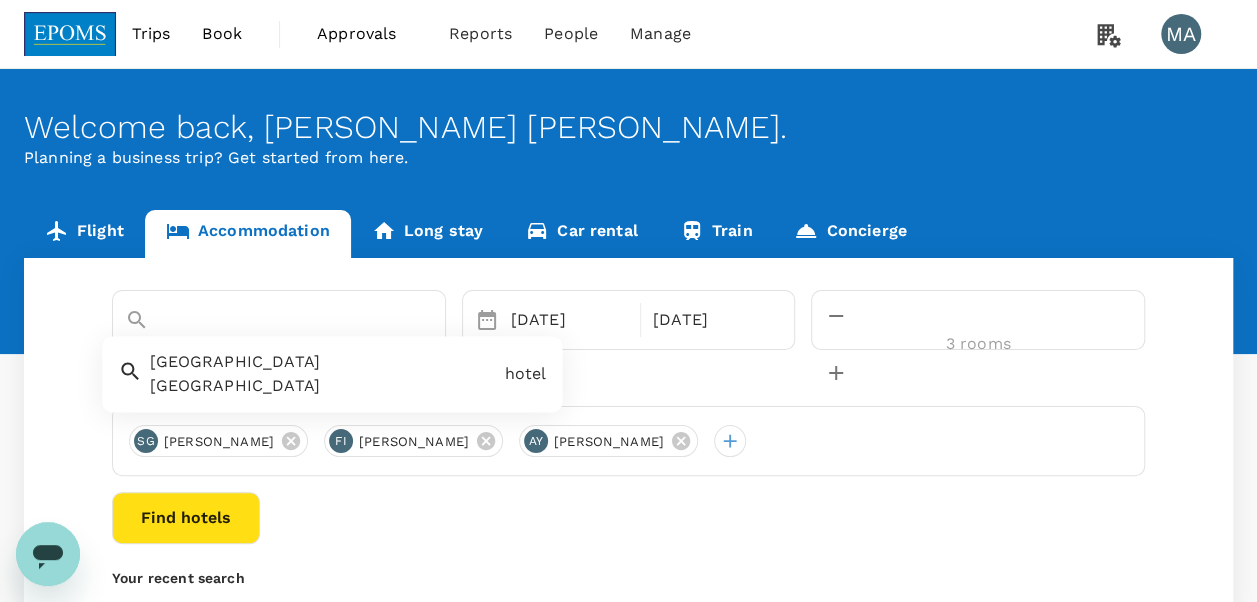 drag, startPoint x: 211, startPoint y: 316, endPoint x: 72, endPoint y: 329, distance: 139.60658 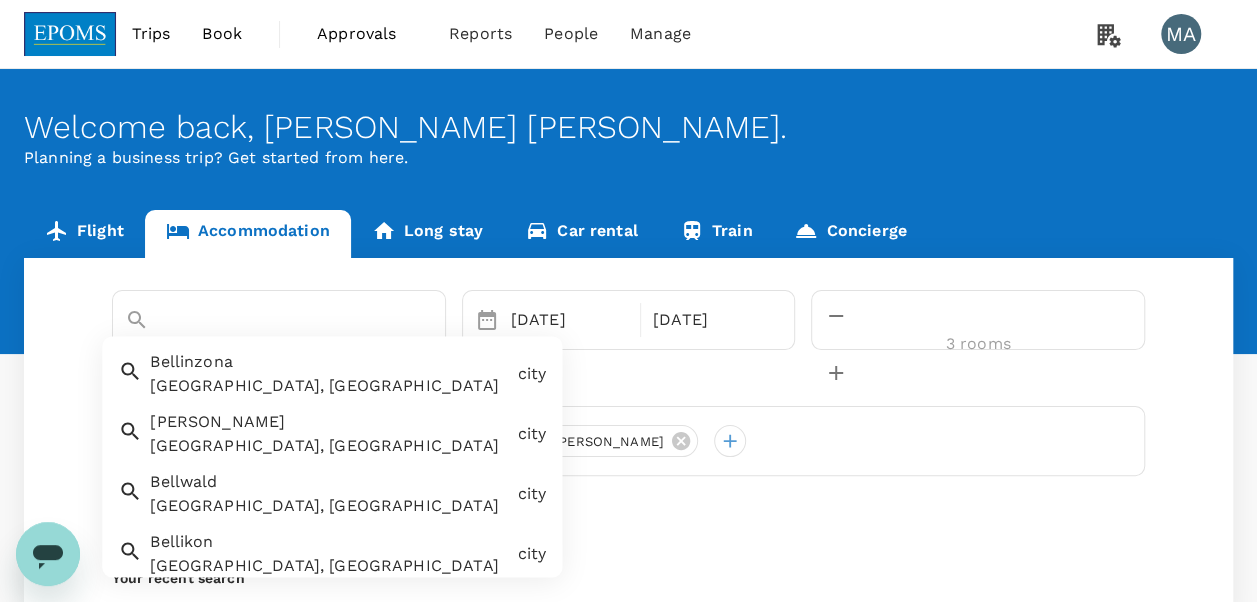 click on "SWISBELL" at bounding box center (251, 354) 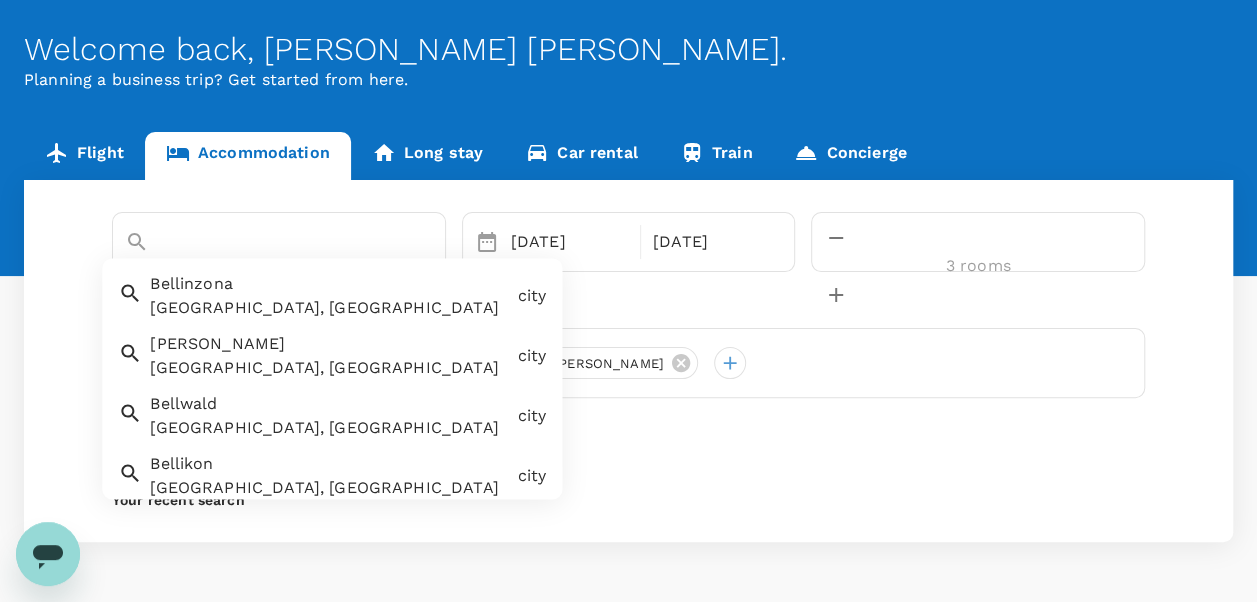 scroll, scrollTop: 141, scrollLeft: 0, axis: vertical 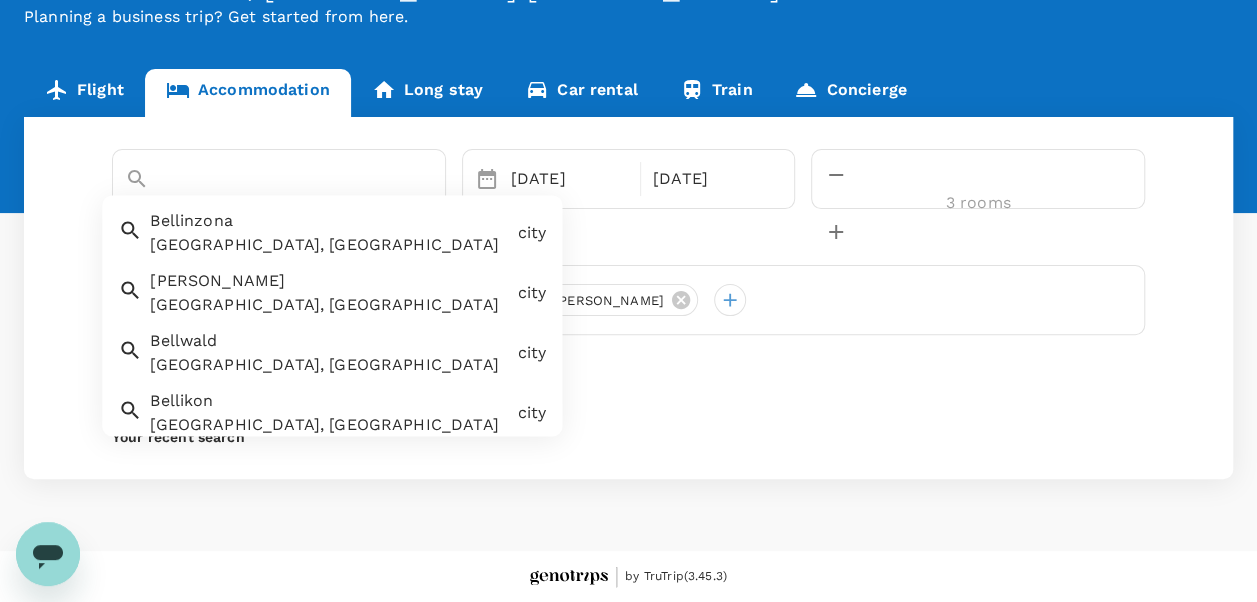 click on "SWISS-BELL" at bounding box center (251, 213) 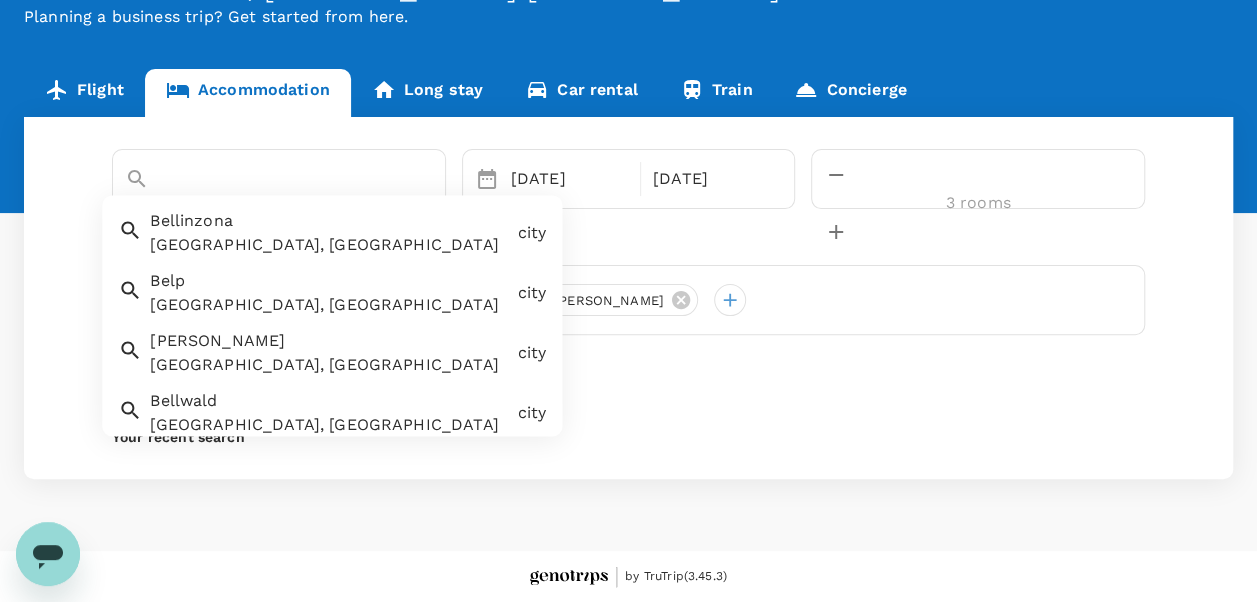 drag, startPoint x: 305, startPoint y: 170, endPoint x: 105, endPoint y: 172, distance: 200.01 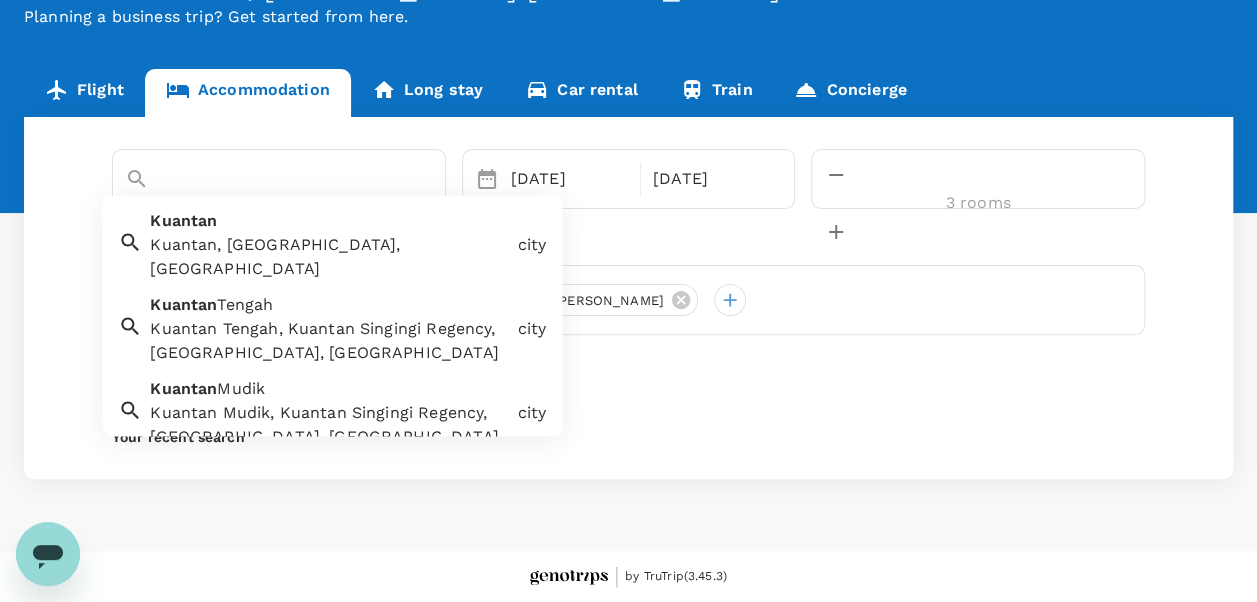 type on "KUANTAN" 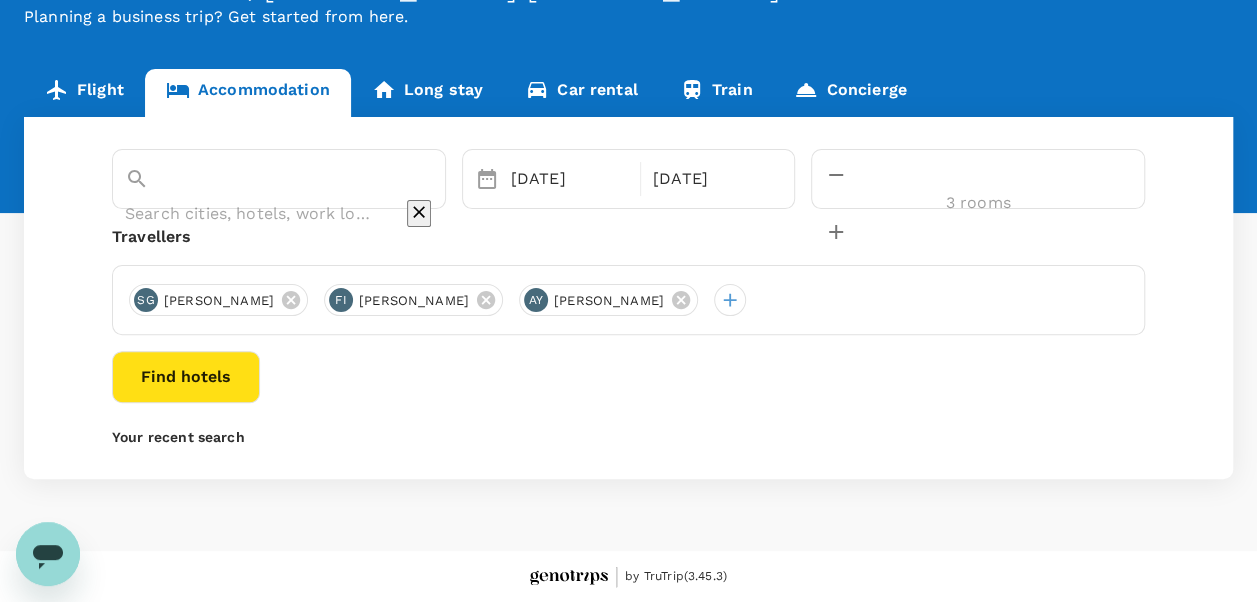 drag, startPoint x: 879, startPoint y: 374, endPoint x: 778, endPoint y: 336, distance: 107.912 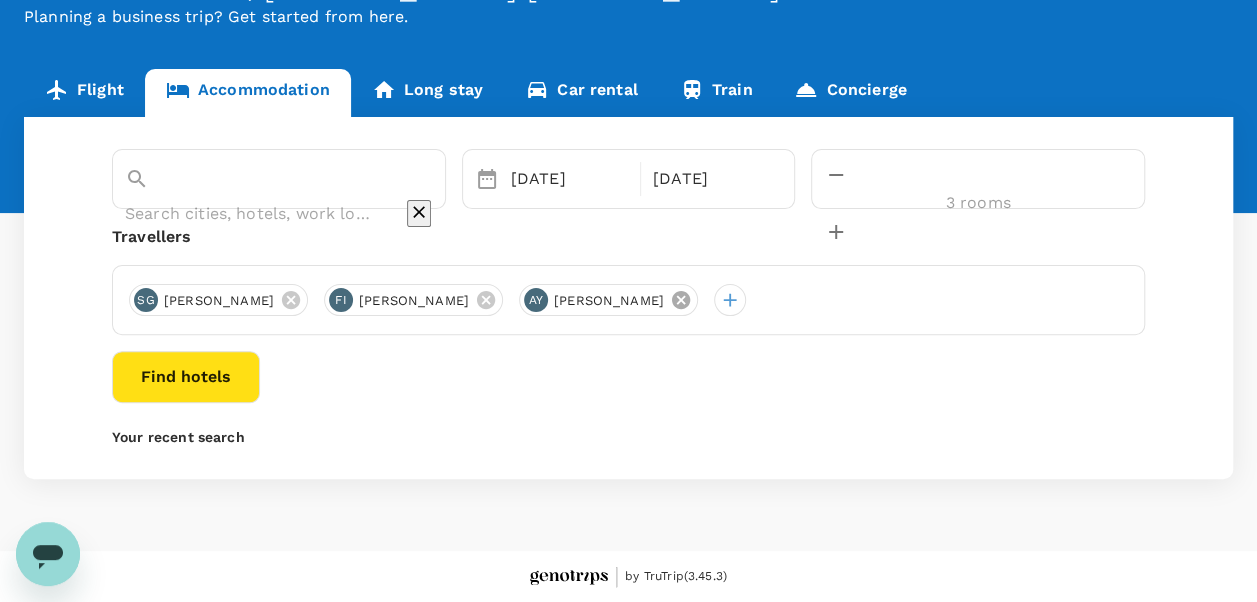 click 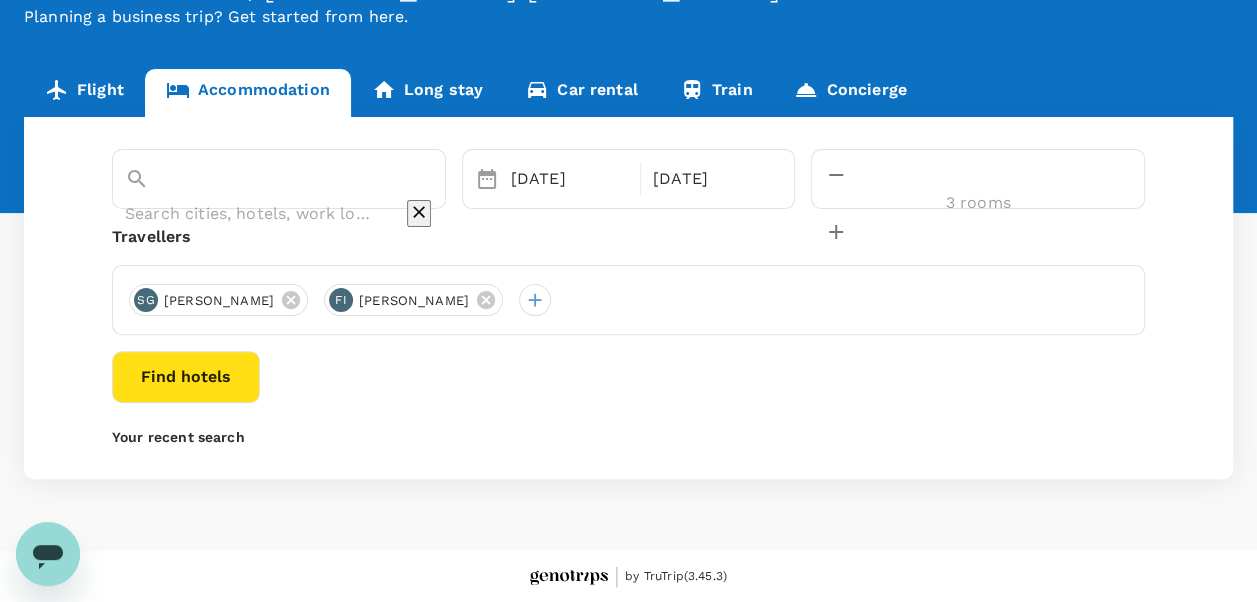 click 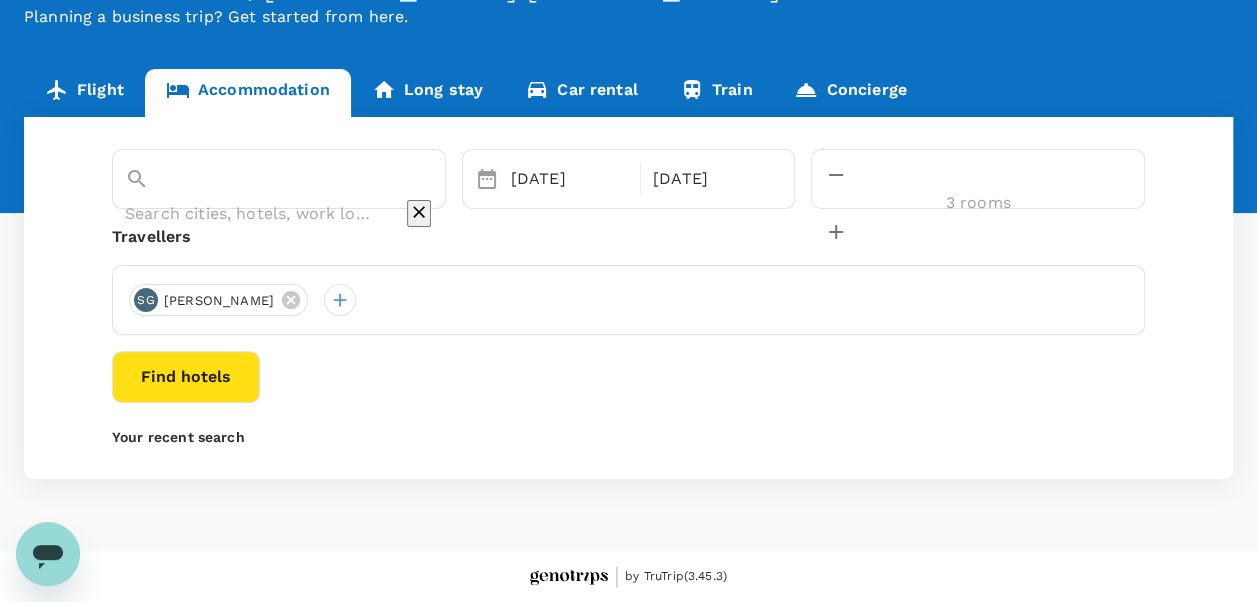 click on "Find hotels" at bounding box center (186, 377) 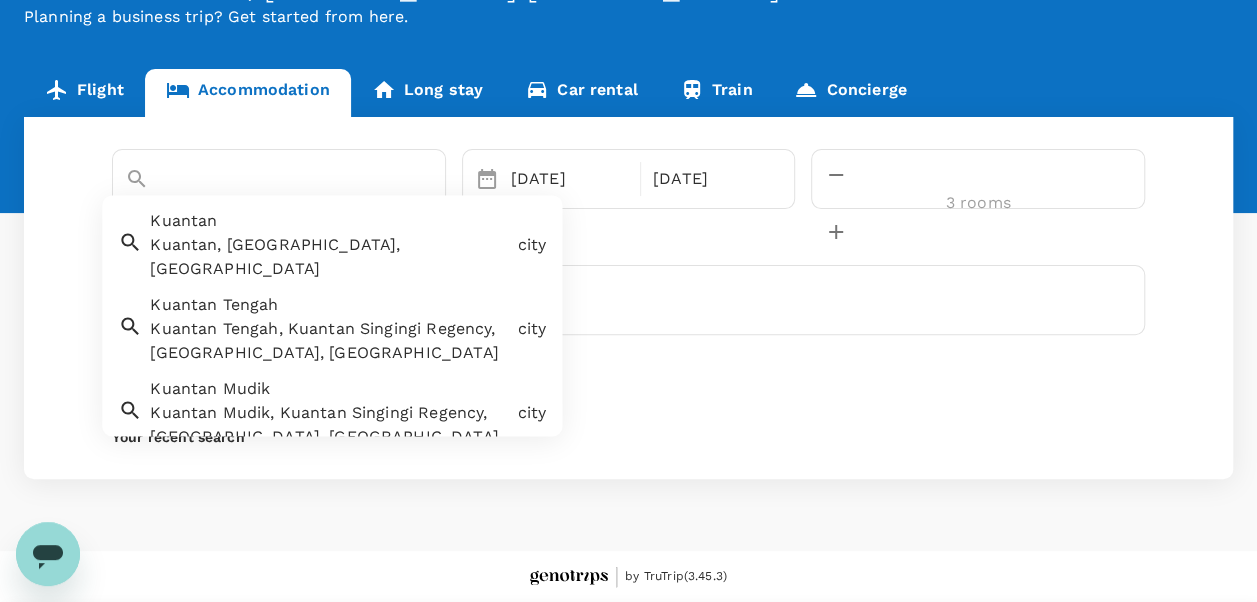click at bounding box center [251, 213] 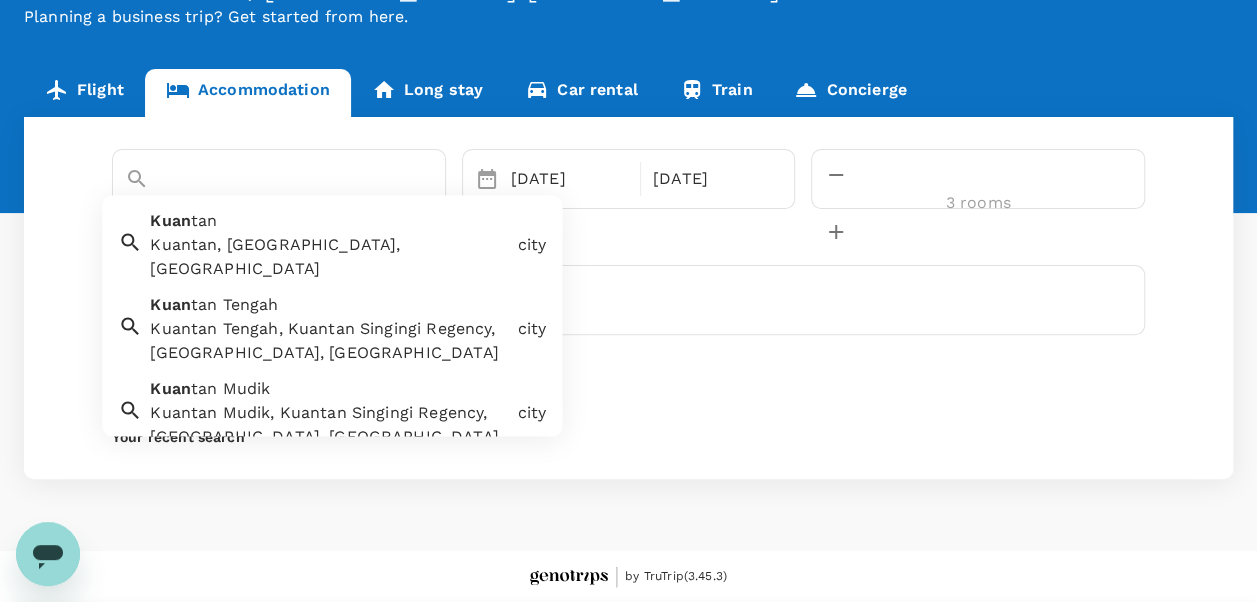 click on "[PERSON_NAME][GEOGRAPHIC_DATA], [GEOGRAPHIC_DATA], [GEOGRAPHIC_DATA] city [GEOGRAPHIC_DATA][PERSON_NAME][GEOGRAPHIC_DATA] [GEOGRAPHIC_DATA], [GEOGRAPHIC_DATA], [GEOGRAPHIC_DATA], [GEOGRAPHIC_DATA] city [GEOGRAPHIC_DATA][PERSON_NAME][GEOGRAPHIC_DATA], [GEOGRAPHIC_DATA], [GEOGRAPHIC_DATA], [GEOGRAPHIC_DATA] city [GEOGRAPHIC_DATA][PERSON_NAME][GEOGRAPHIC_DATA], [GEOGRAPHIC_DATA], [GEOGRAPHIC_DATA], [GEOGRAPHIC_DATA] city [GEOGRAPHIC_DATA][PERSON_NAME][GEOGRAPHIC_DATA] [GEOGRAPHIC_DATA] [GEOGRAPHIC_DATA], [GEOGRAPHIC_DATA], [GEOGRAPHIC_DATA], [GEOGRAPHIC_DATA] city [GEOGRAPHIC_DATA] [GEOGRAPHIC_DATA] [GEOGRAPHIC_DATA][PERSON_NAME][GEOGRAPHIC_DATA] [GEOGRAPHIC_DATA], [GEOGRAPHIC_DATA], [GEOGRAPHIC_DATA] area [PERSON_NAME][GEOGRAPHIC_DATA] [GEOGRAPHIC_DATA], [GEOGRAPHIC_DATA], [GEOGRAPHIC_DATA], [GEOGRAPHIC_DATA], [GEOGRAPHIC_DATA], [GEOGRAPHIC_DATA] other [PERSON_NAME][GEOGRAPHIC_DATA] [GEOGRAPHIC_DATA], [GEOGRAPHIC_DATA], [GEOGRAPHIC_DATA], [GEOGRAPHIC_DATA], [GEOGRAPHIC_DATA] other [PERSON_NAME][GEOGRAPHIC_DATA], [GEOGRAPHIC_DATA], [GEOGRAPHIC_DATA], [GEOGRAPHIC_DATA] other [PERSON_NAME][GEOGRAPHIC_DATA] [GEOGRAPHIC_DATA], [GEOGRAPHIC_DATA], [GEOGRAPHIC_DATA] [STREET_ADDRESS][PERSON_NAME] [GEOGRAPHIC_DATA][PERSON_NAME] address [GEOGRAPHIC_DATA][PERSON_NAME][PERSON_NAME] Putri 25 address" at bounding box center [332, 316] 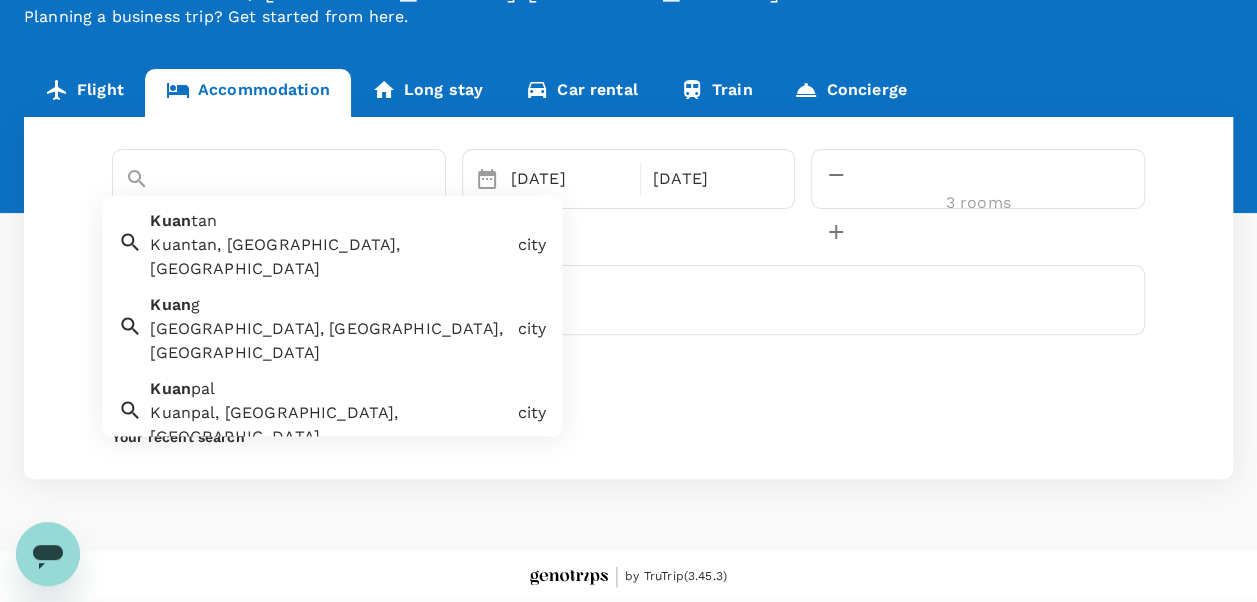 click on "[PERSON_NAME] Kuantan, [GEOGRAPHIC_DATA], [GEOGRAPHIC_DATA]" at bounding box center [325, 242] 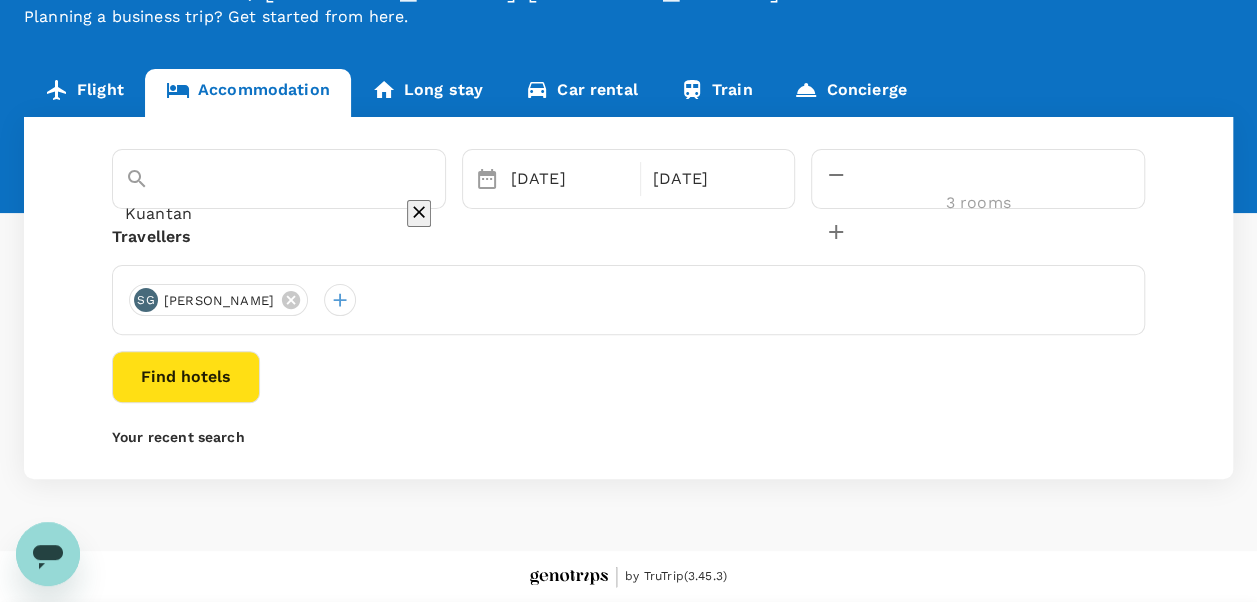 type on "Kuantan" 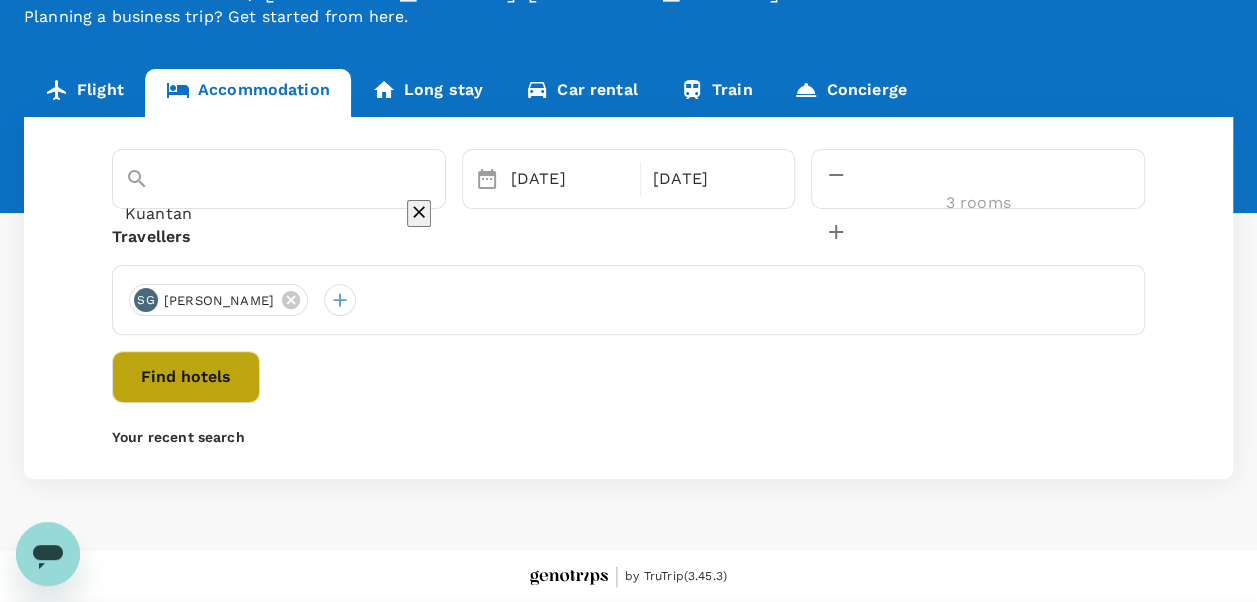 click on "Find hotels" at bounding box center [186, 377] 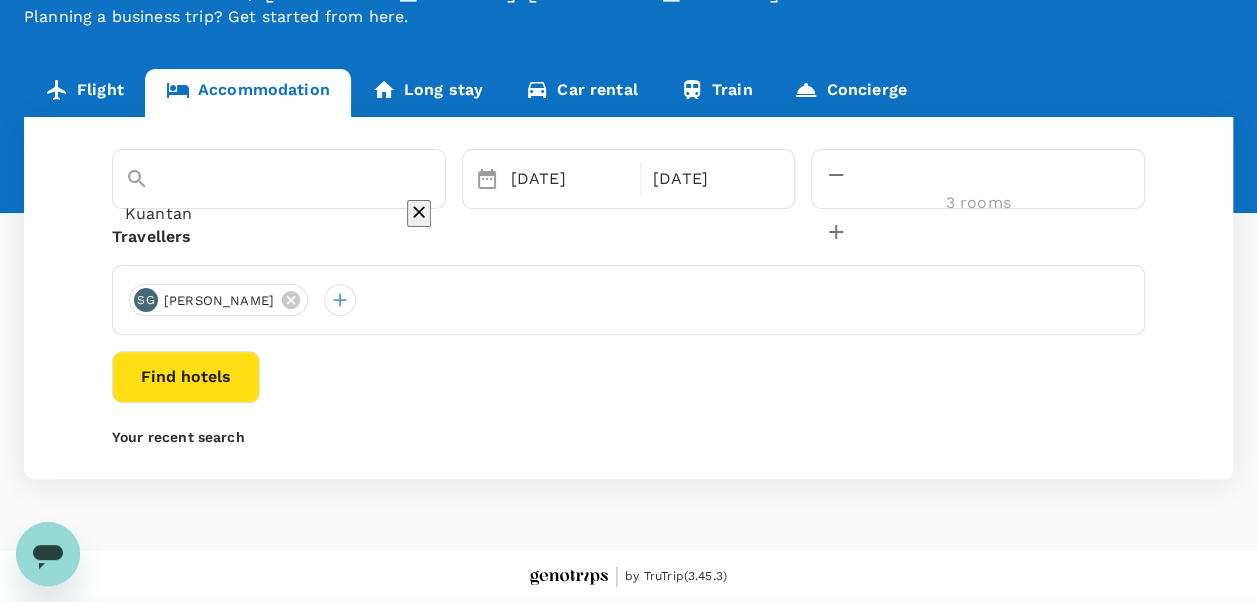click 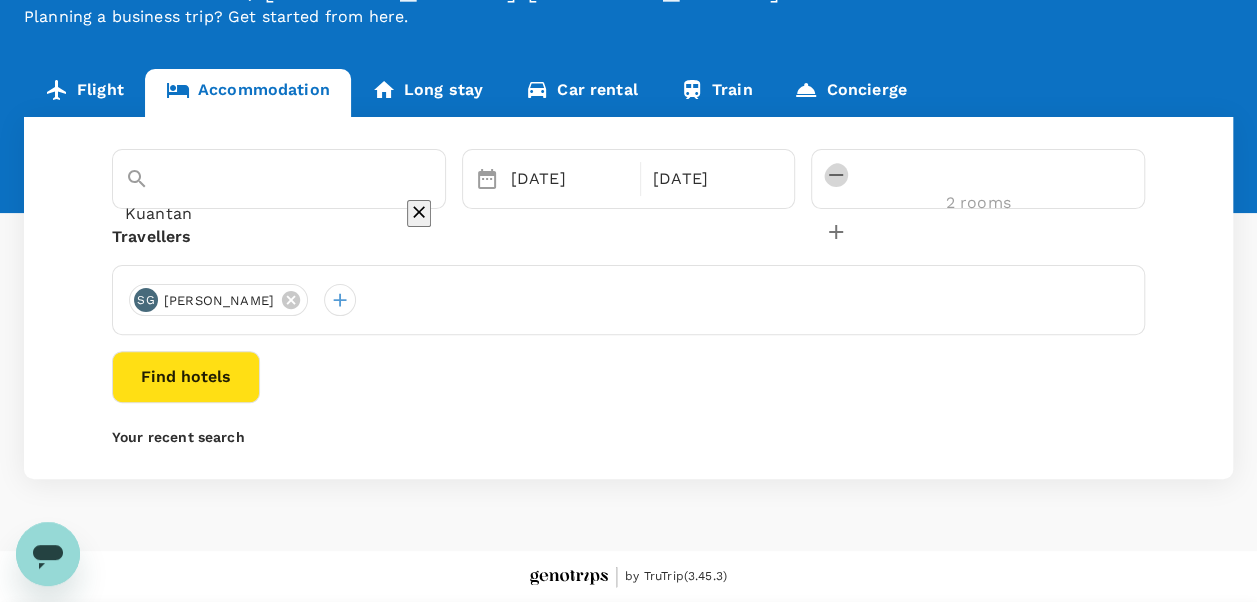 click 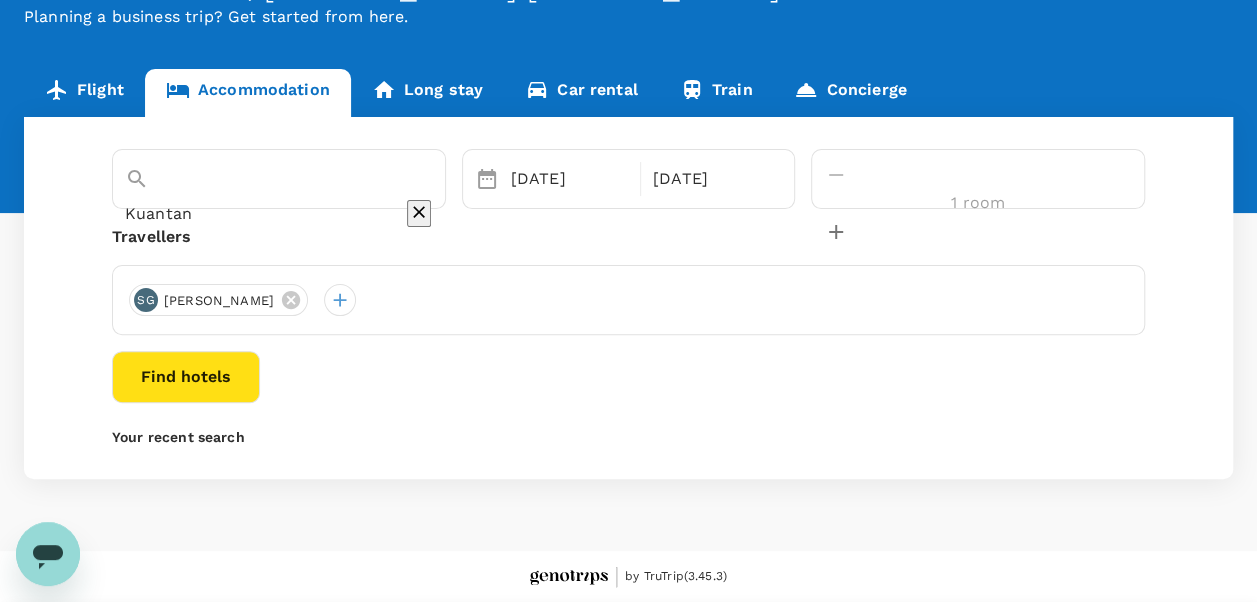 click on "Find hotels" at bounding box center [186, 377] 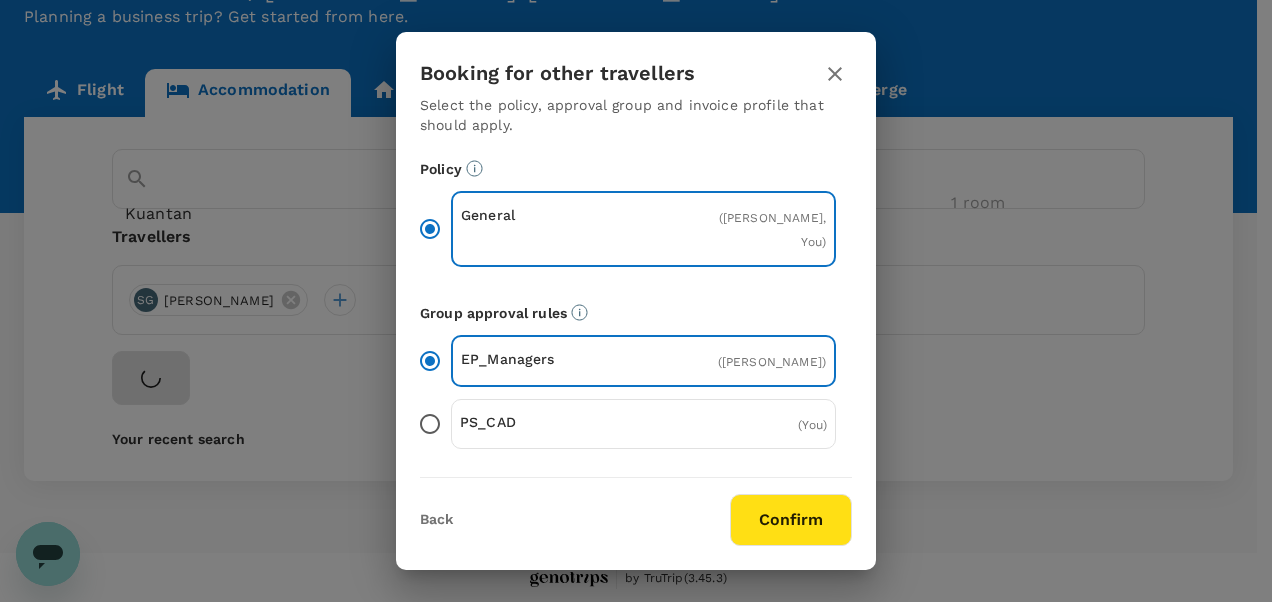 click on "Confirm" at bounding box center [791, 520] 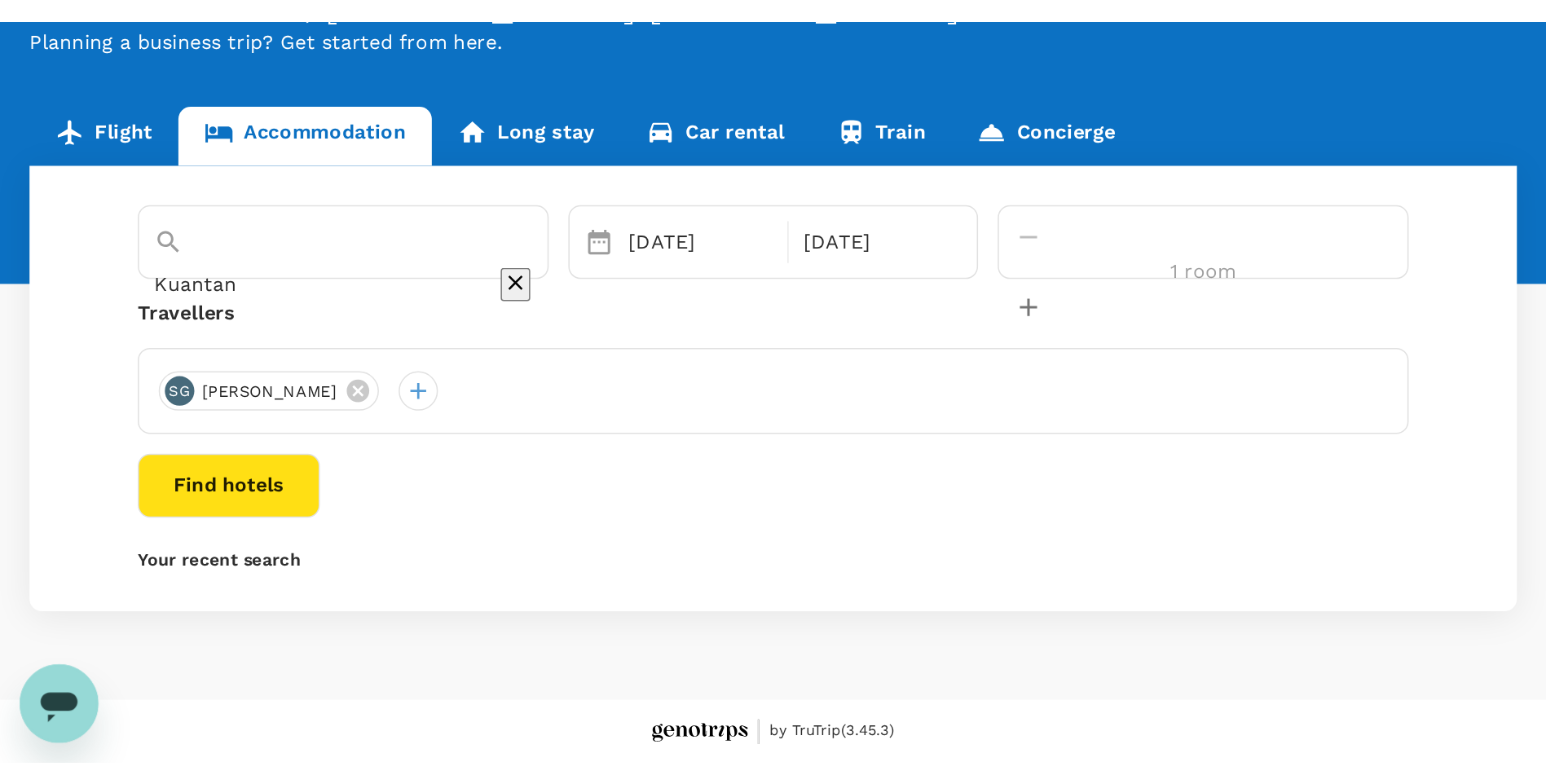 scroll, scrollTop: 0, scrollLeft: 0, axis: both 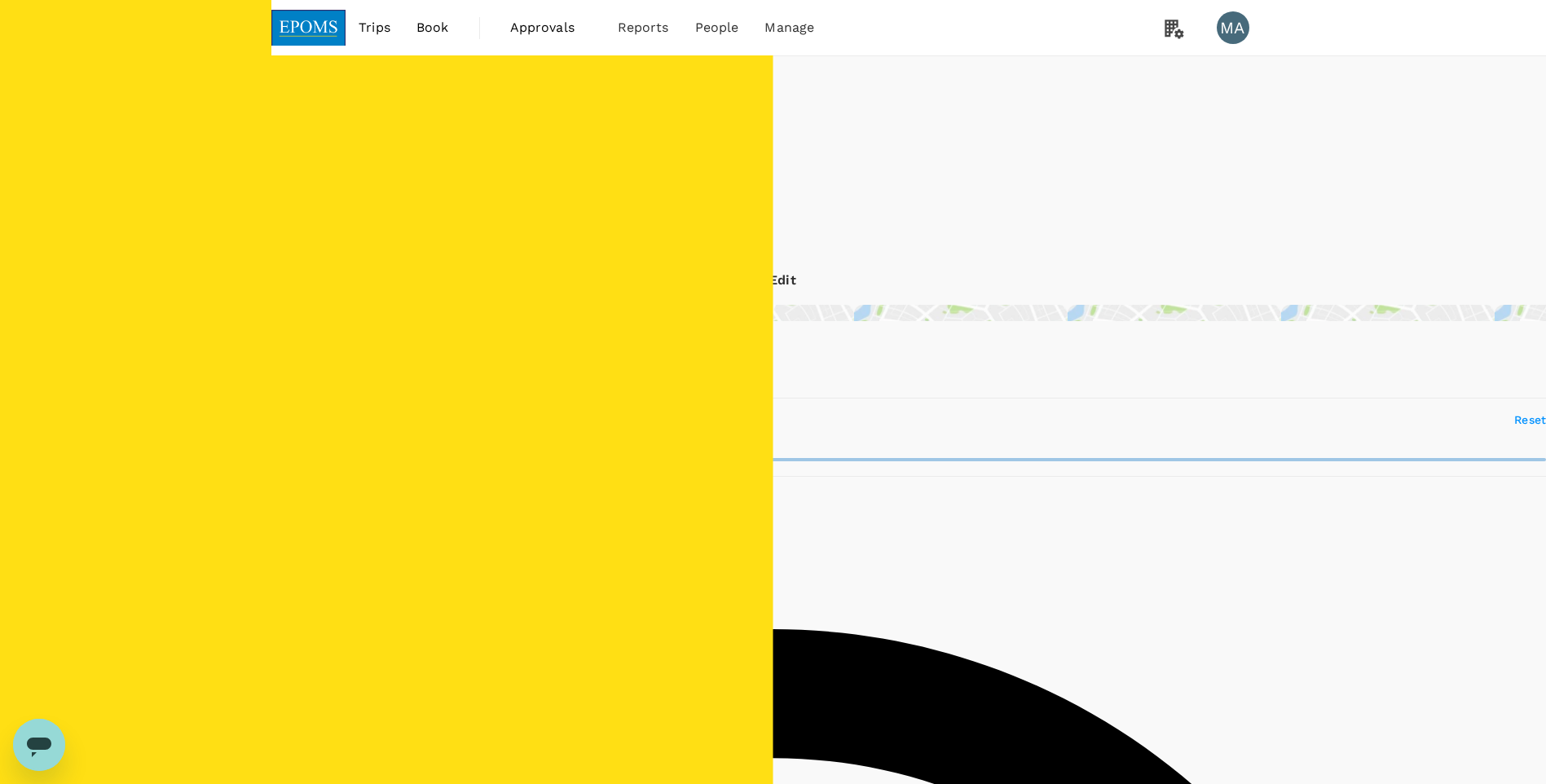 type on "178" 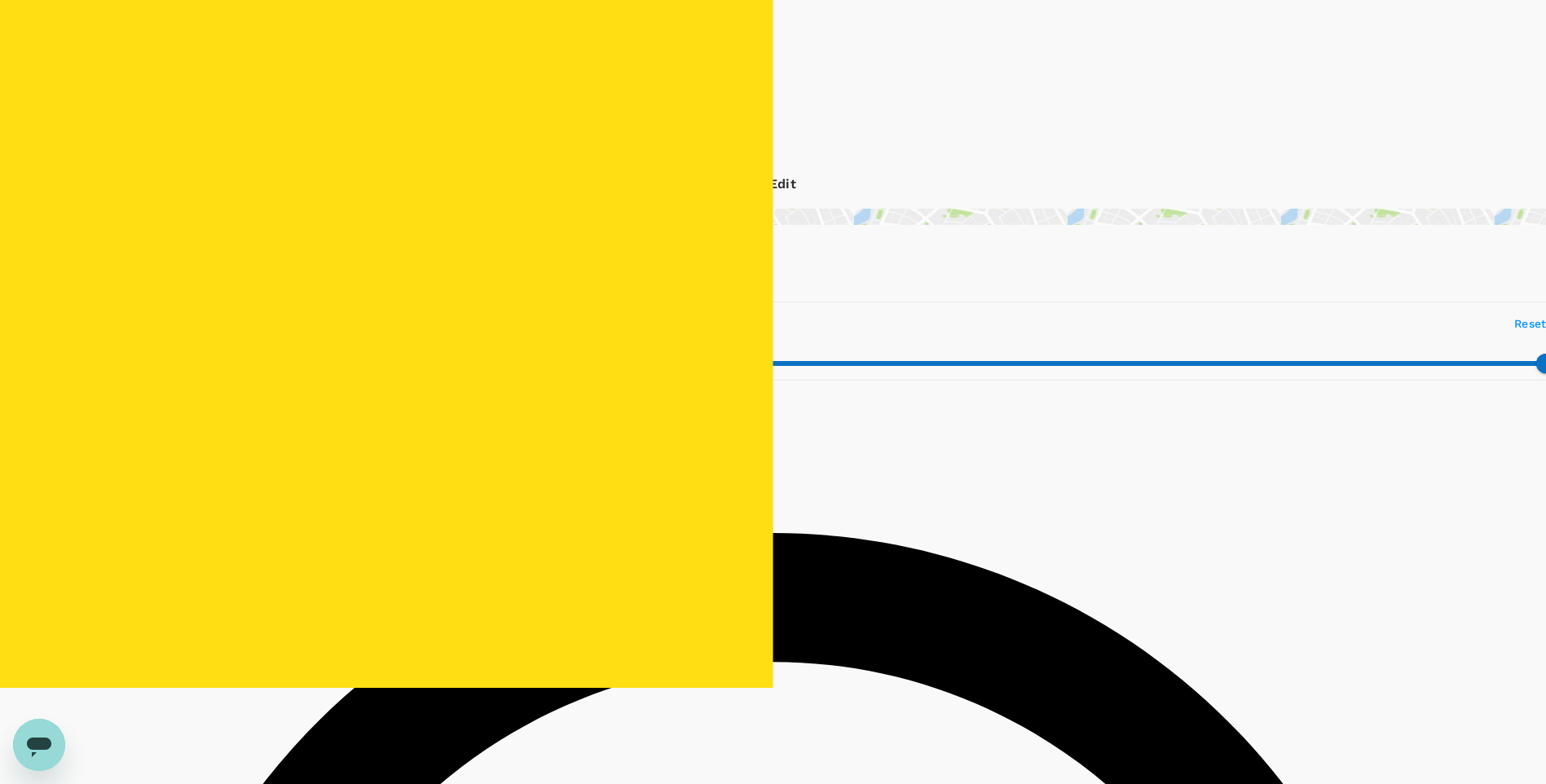 scroll, scrollTop: 99, scrollLeft: 0, axis: vertical 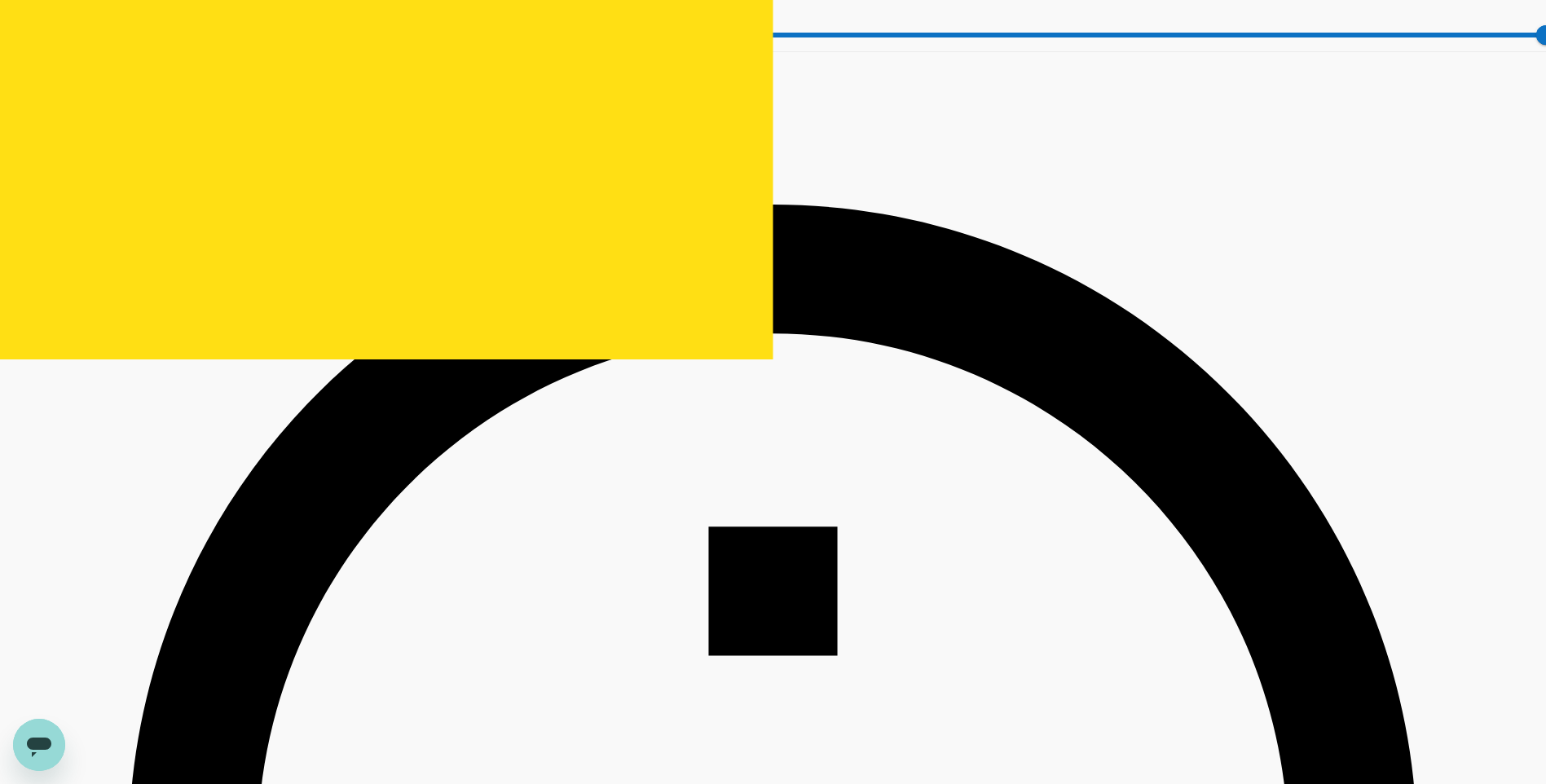 type on "426.55" 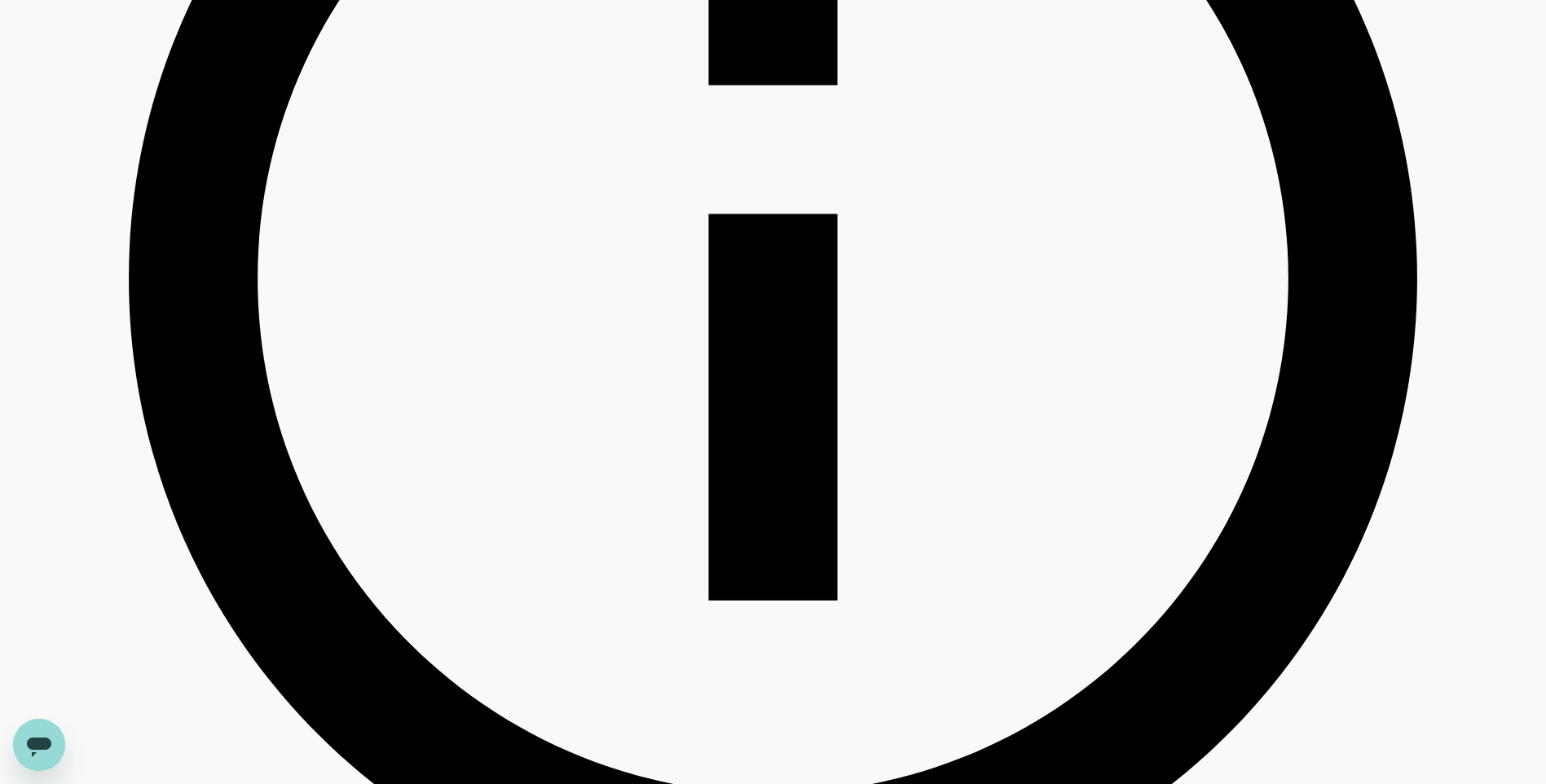 type on "114.16" 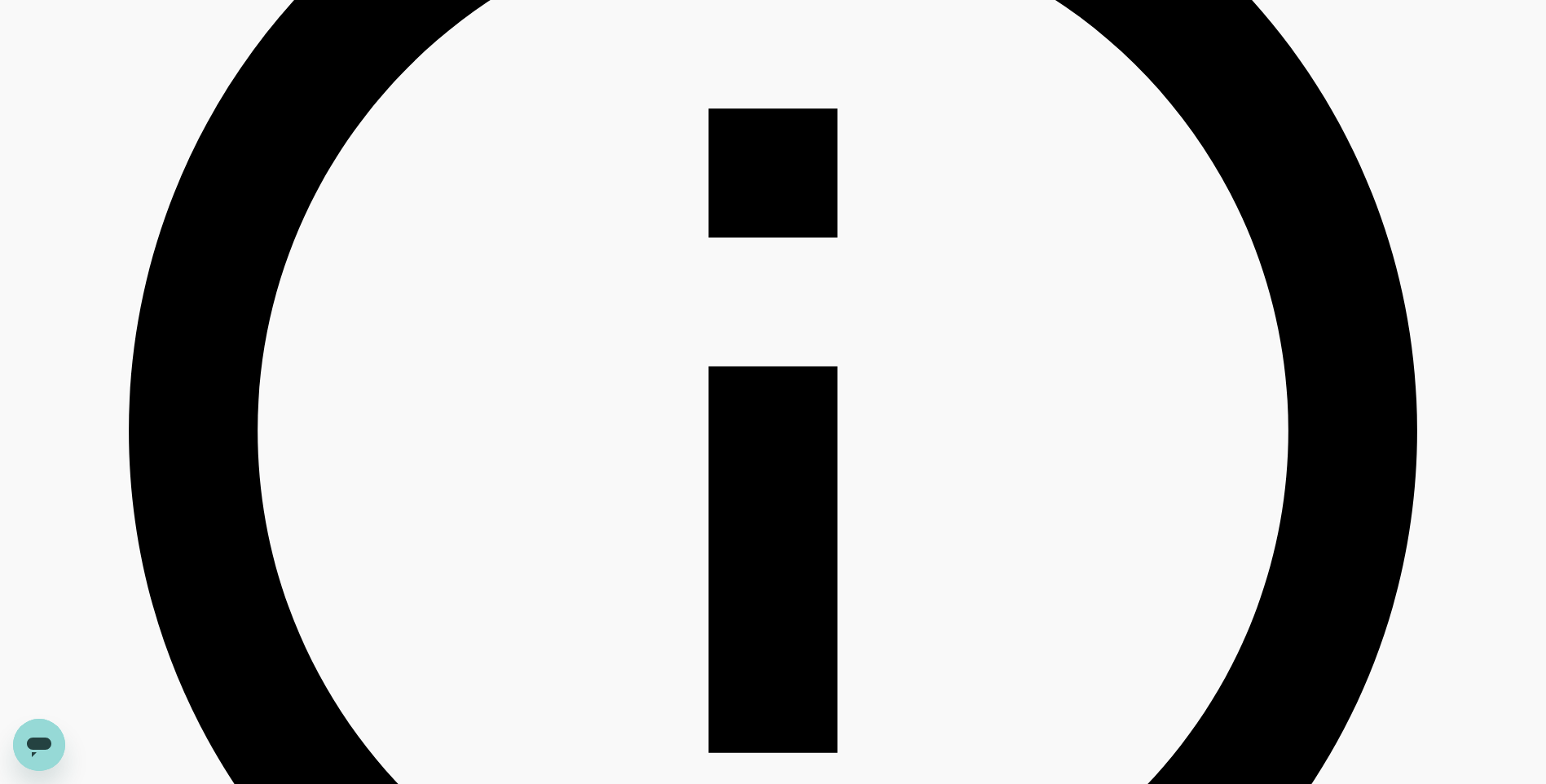 scroll, scrollTop: 832, scrollLeft: 0, axis: vertical 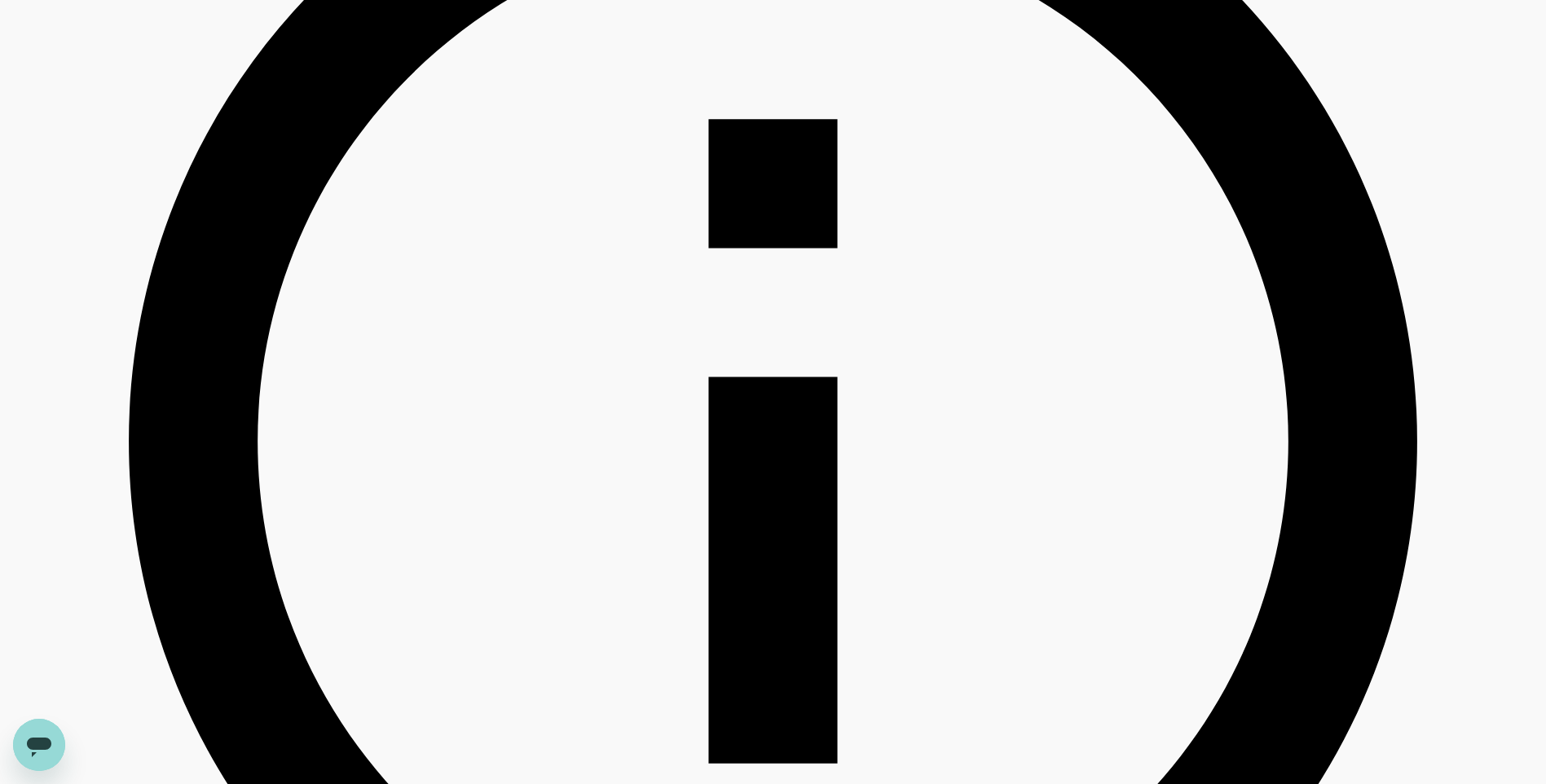 click at bounding box center [579, 27235] 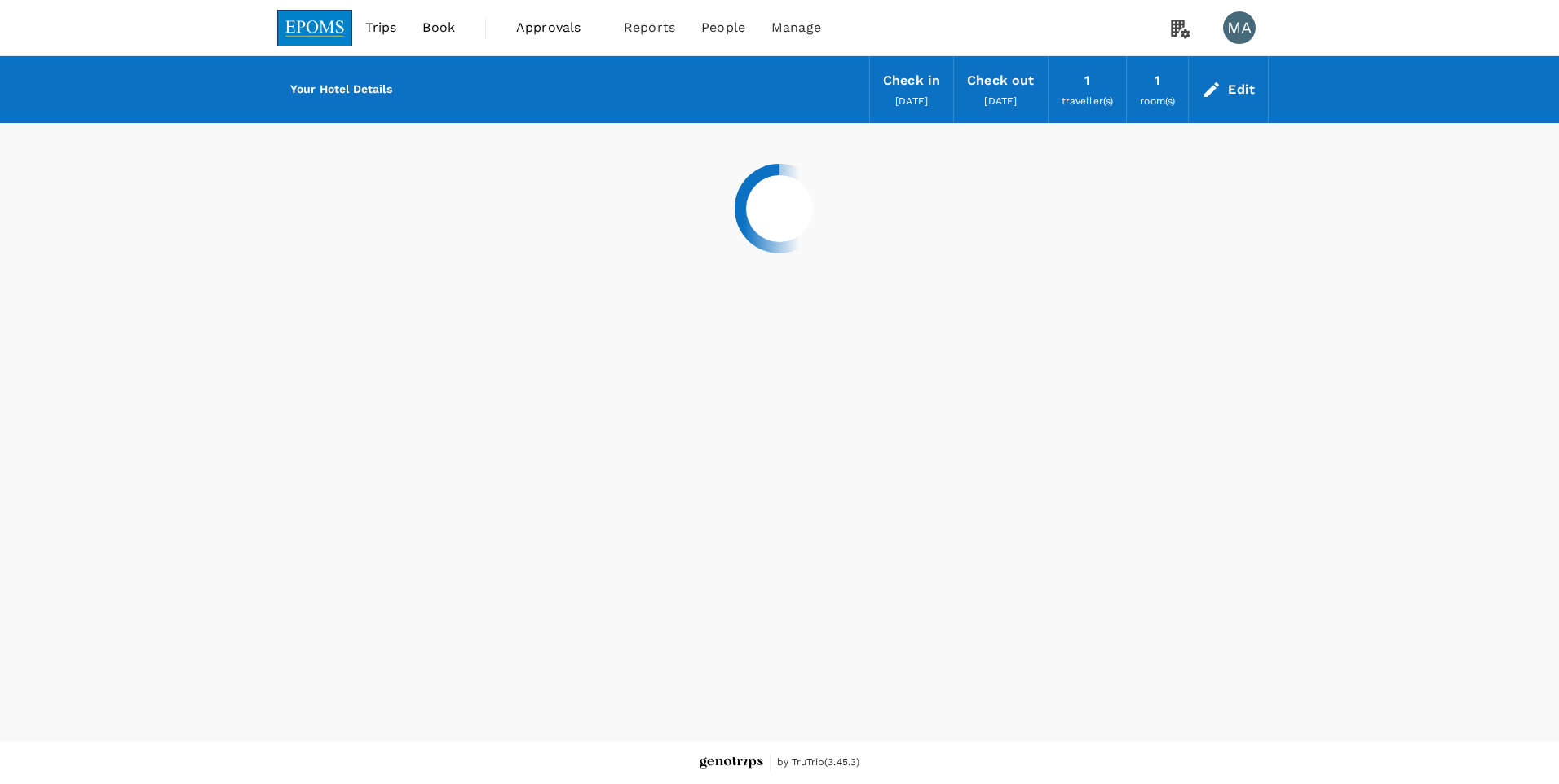 scroll, scrollTop: 0, scrollLeft: 0, axis: both 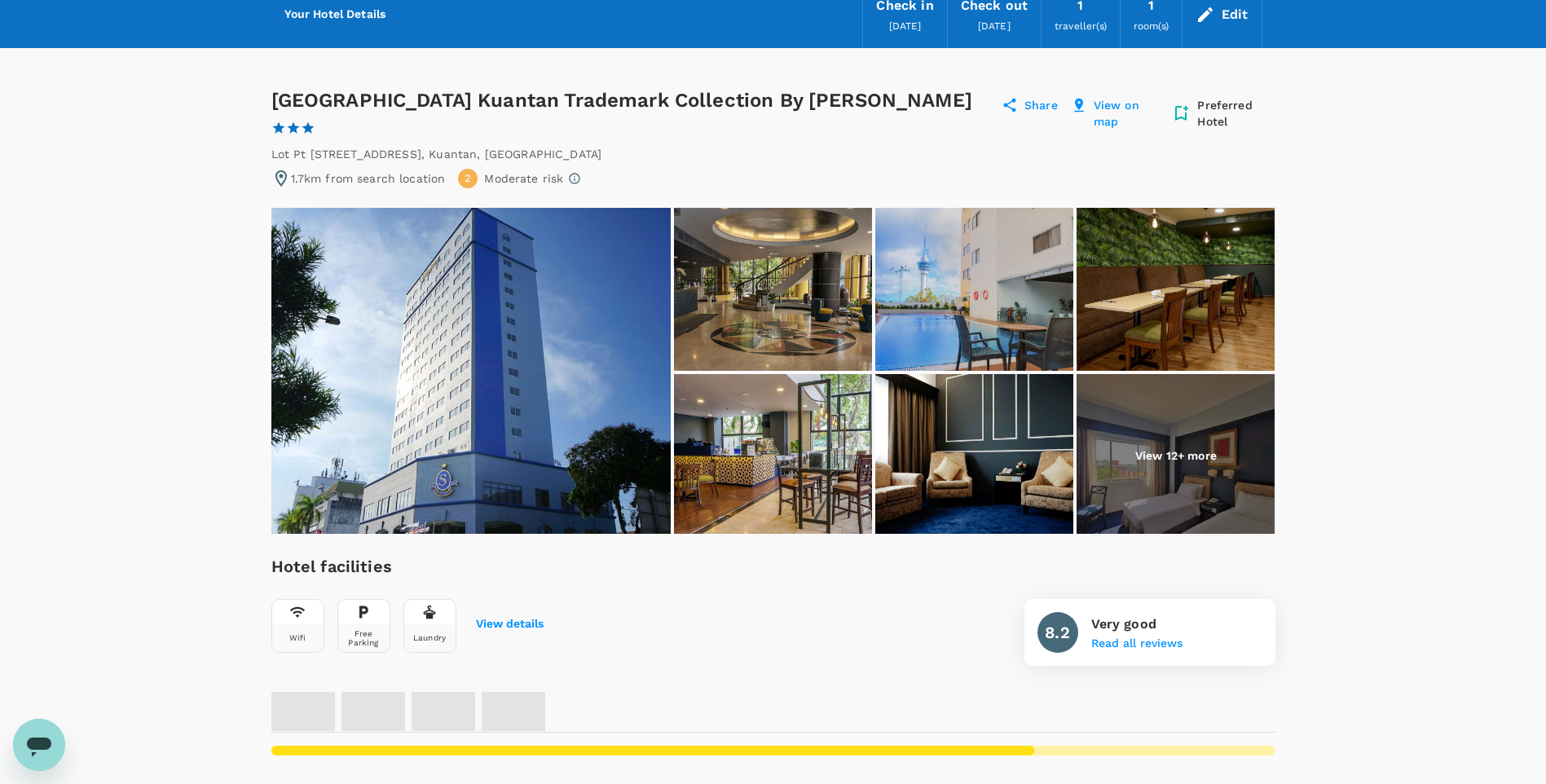 click at bounding box center [1175, 456] 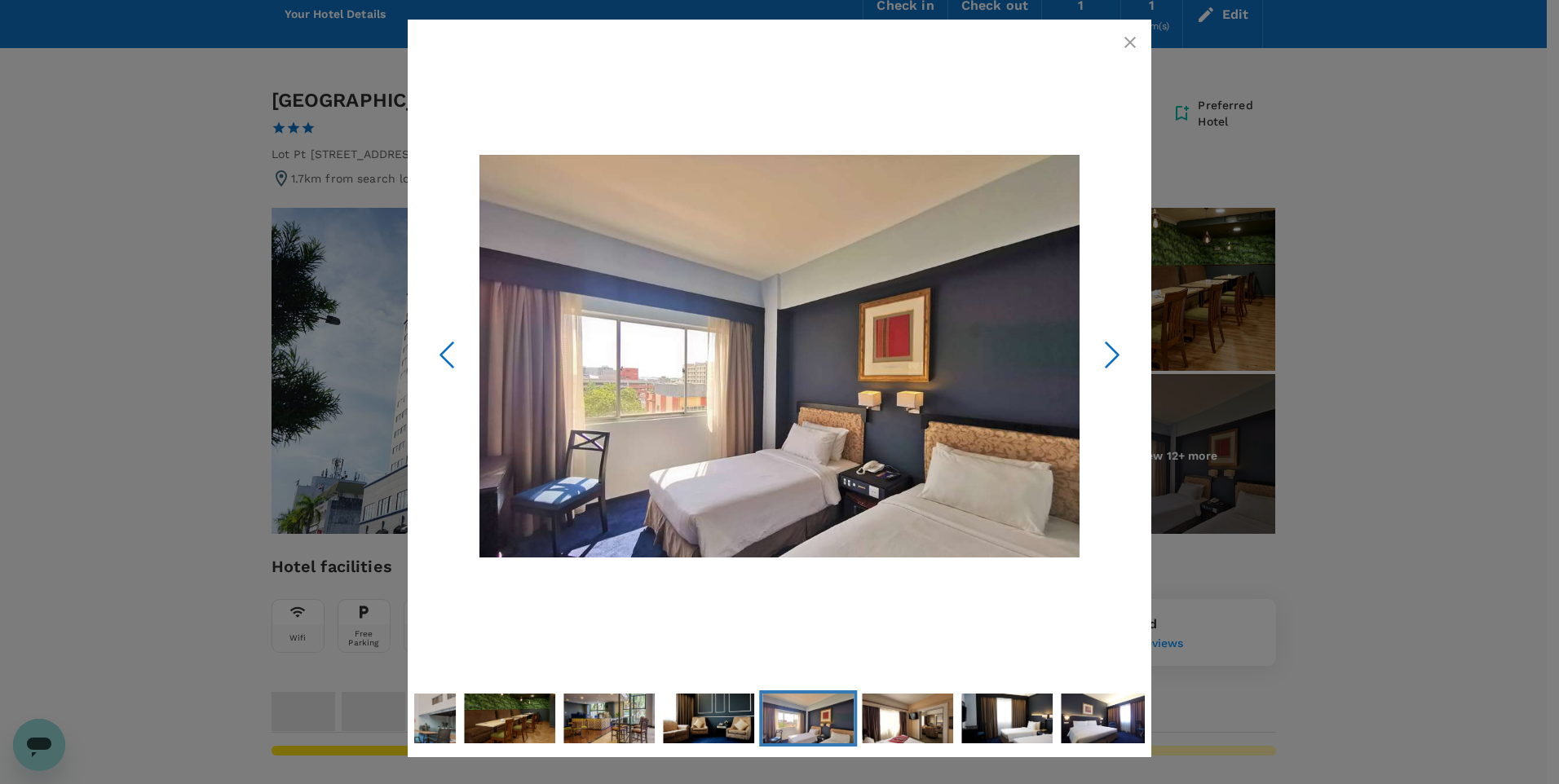 click 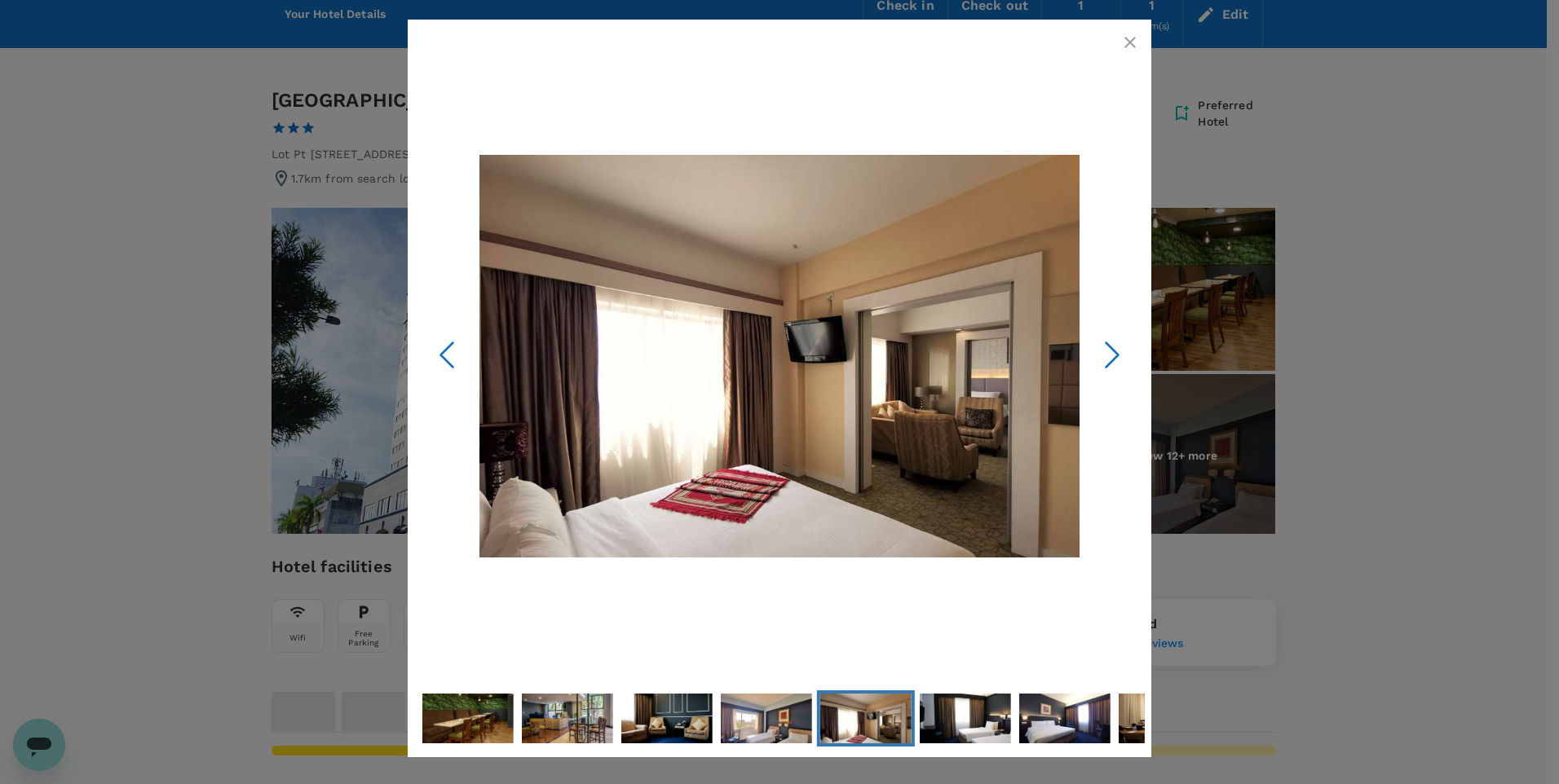 click 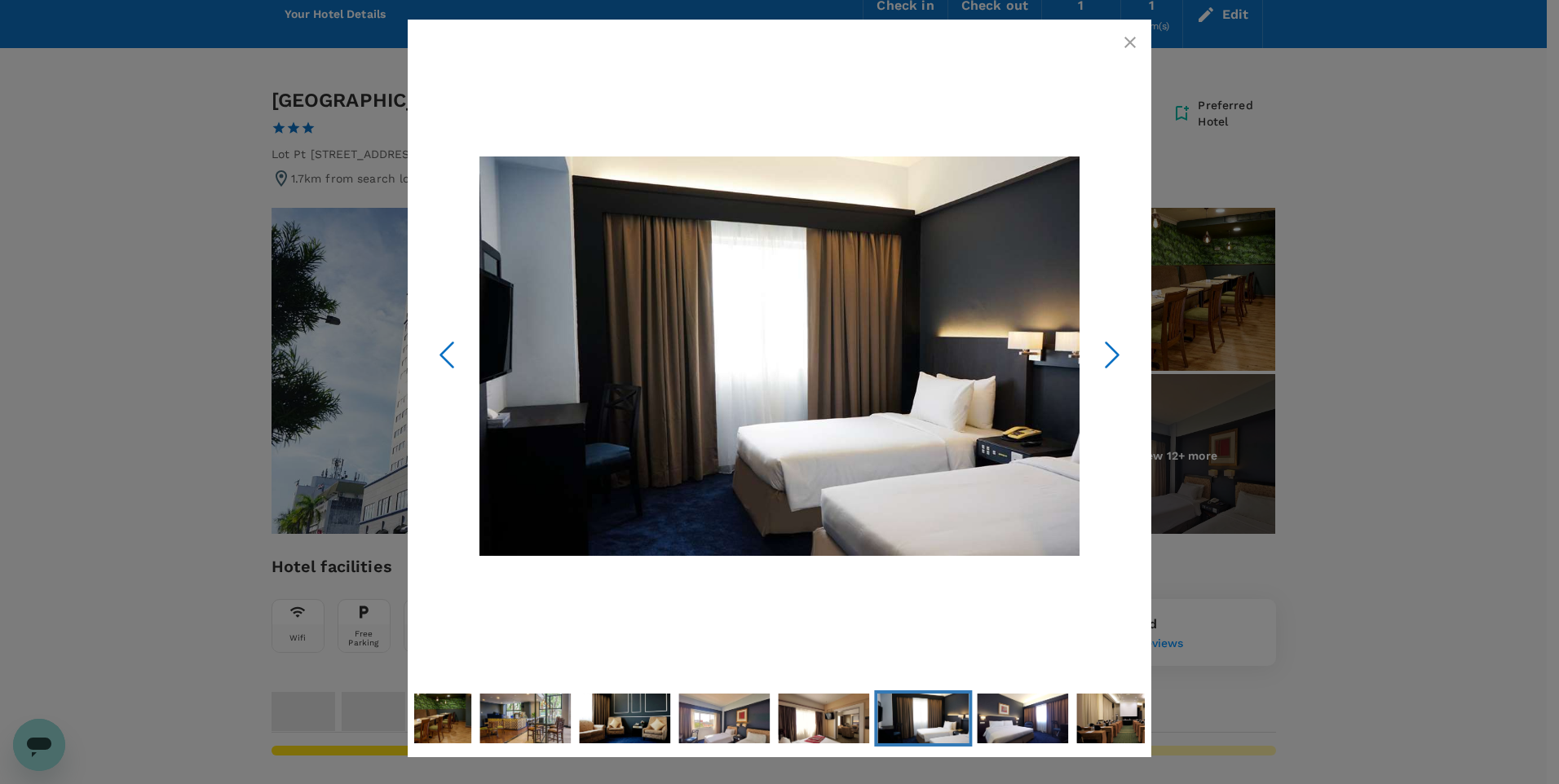 click 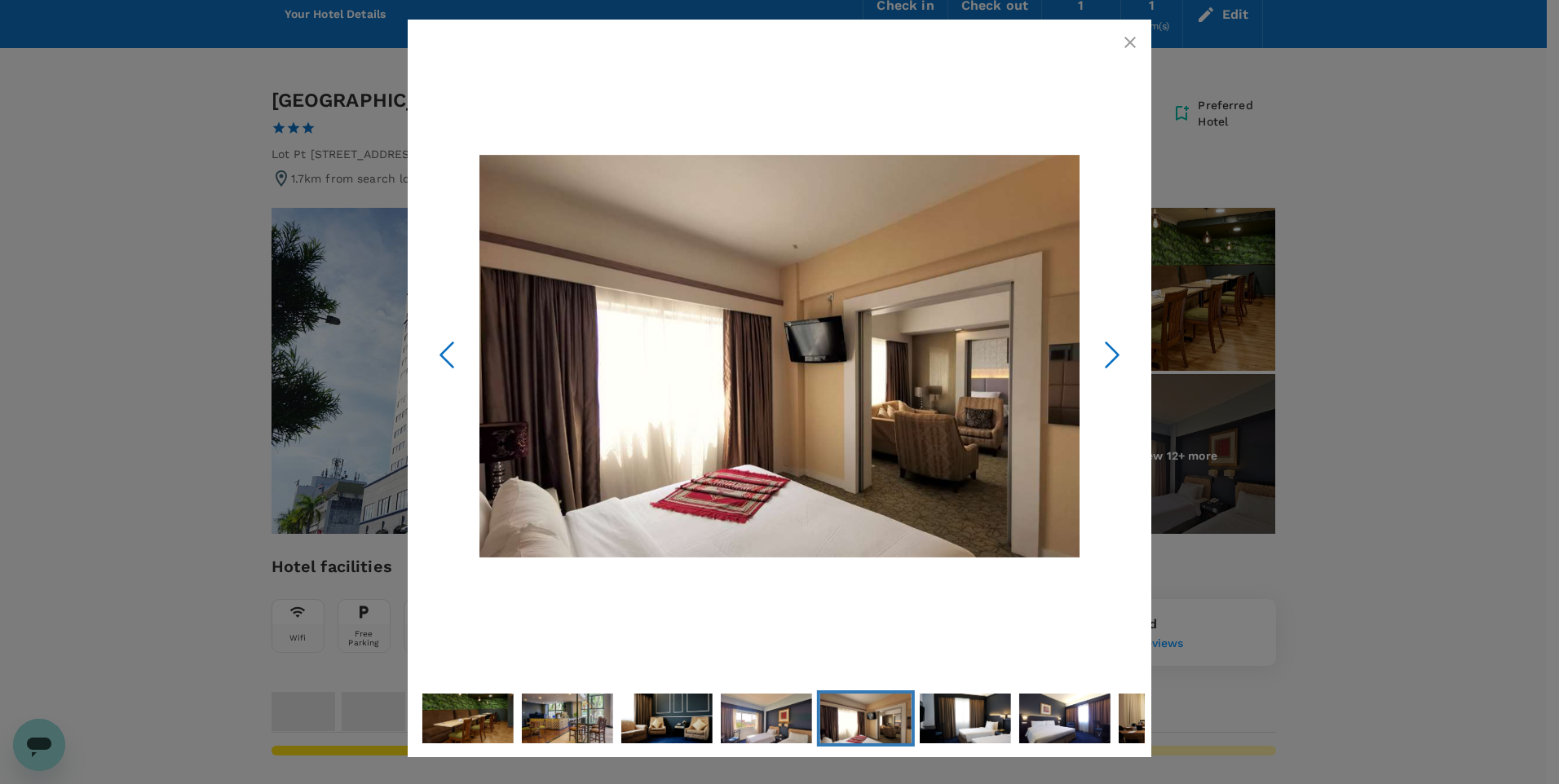 click 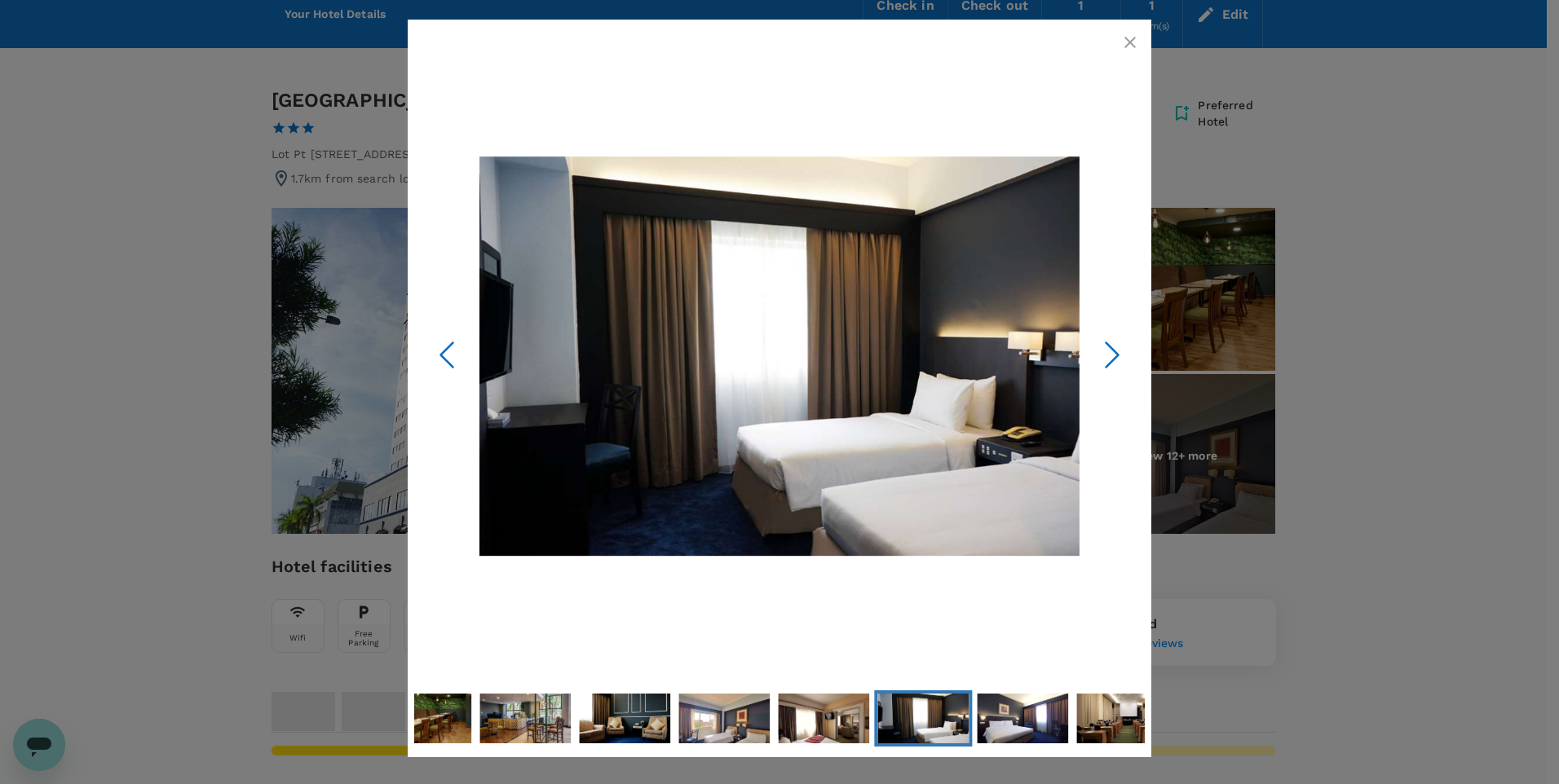 click 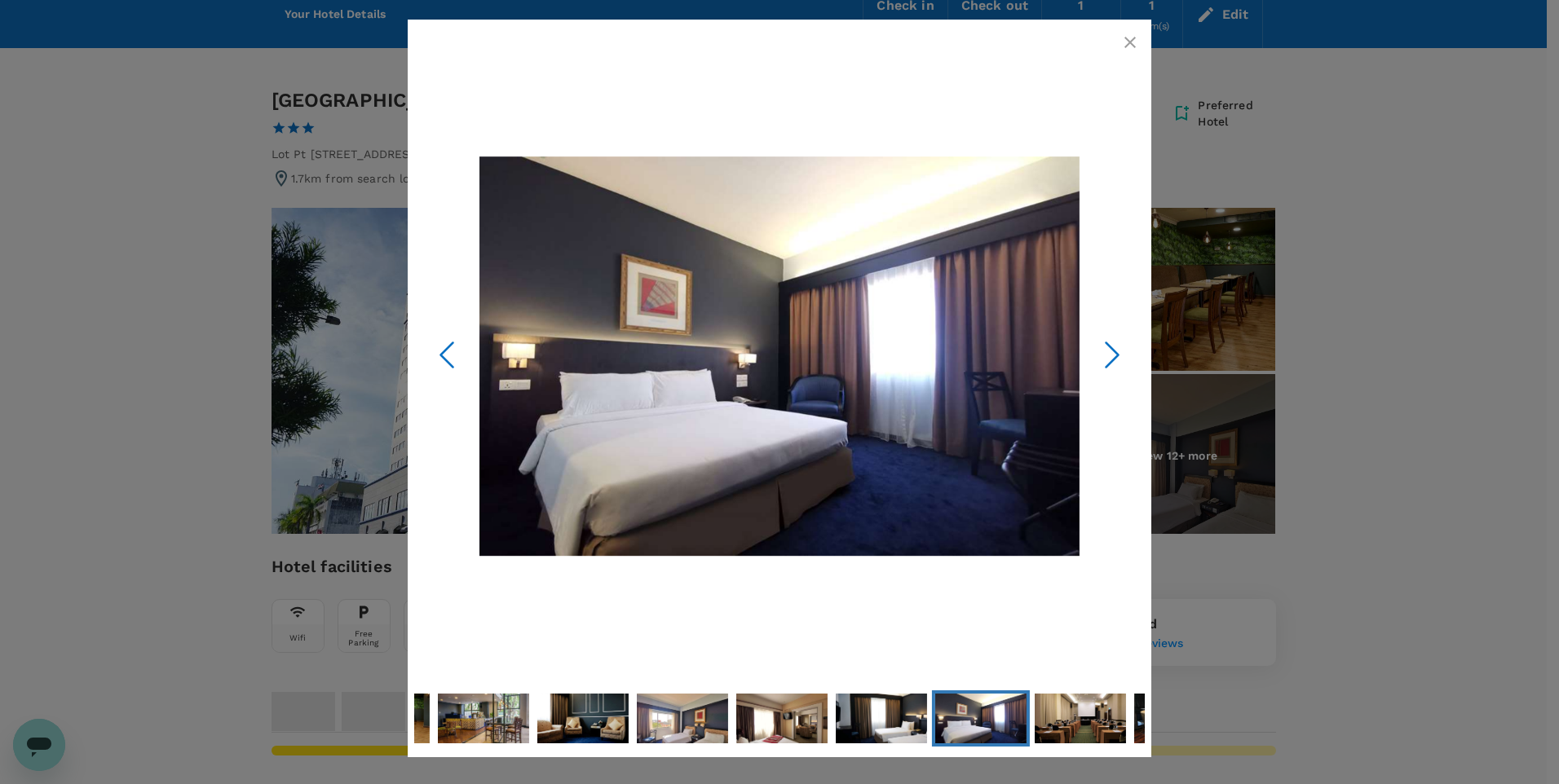 click 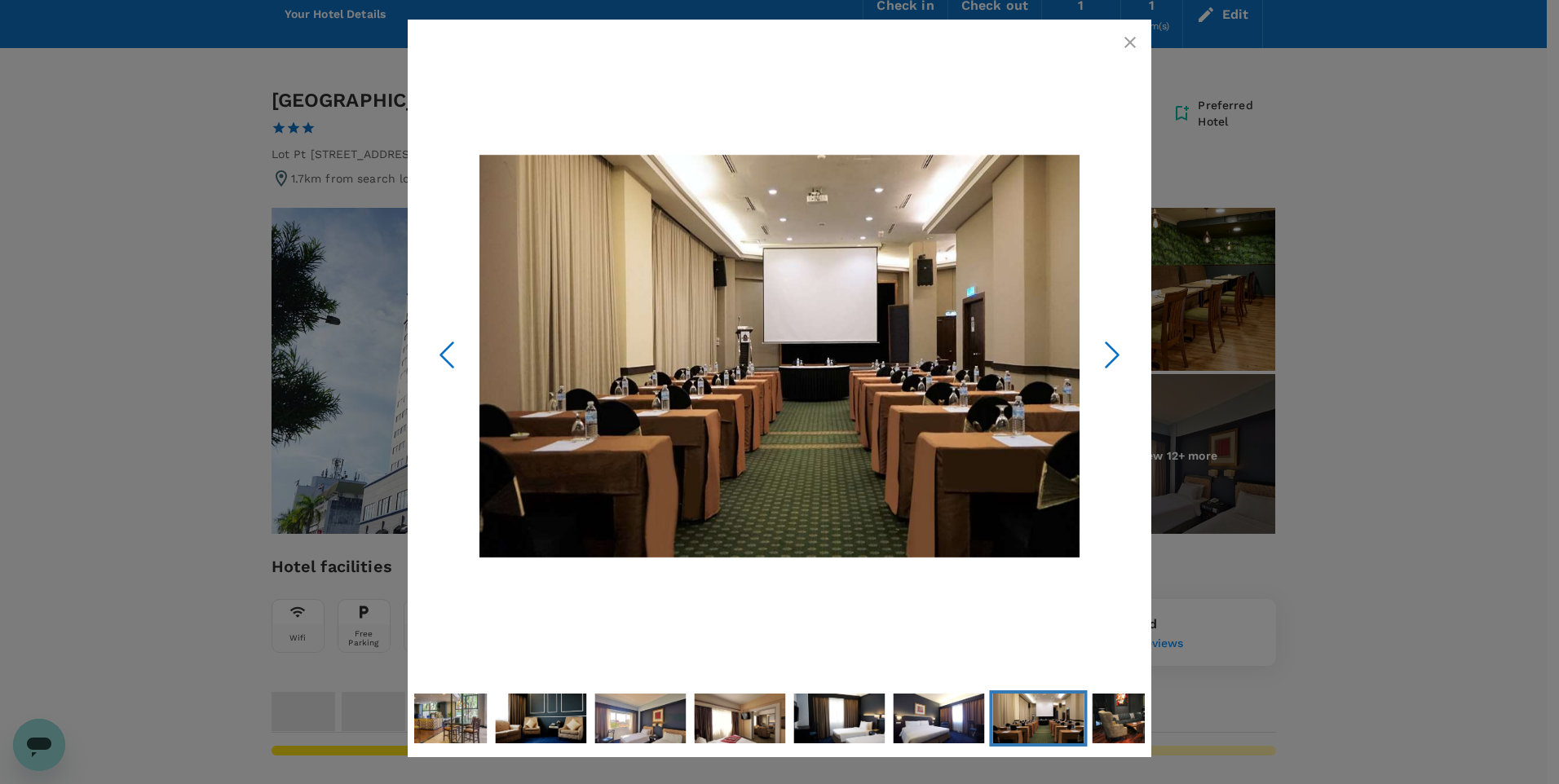 click 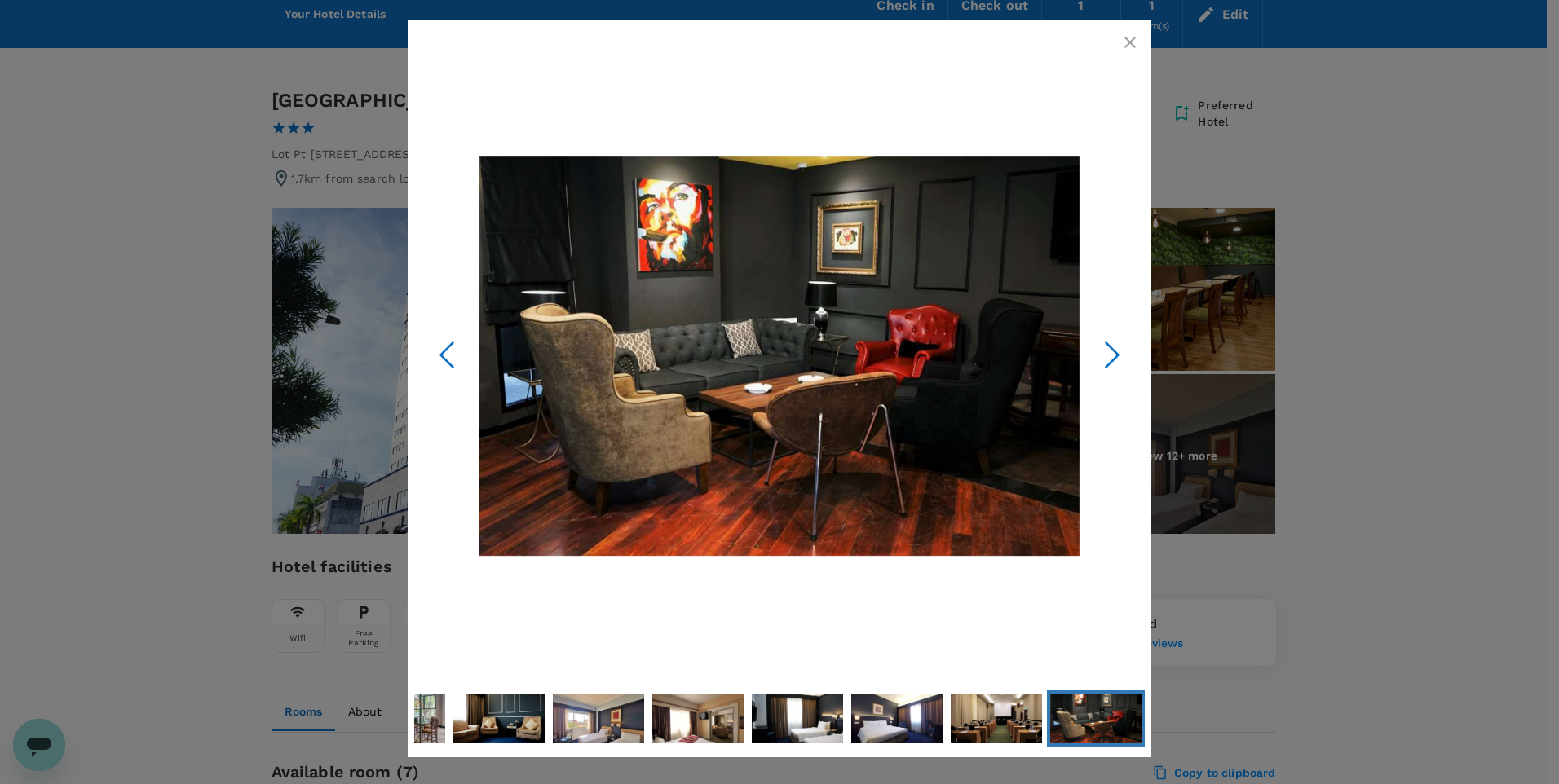 click 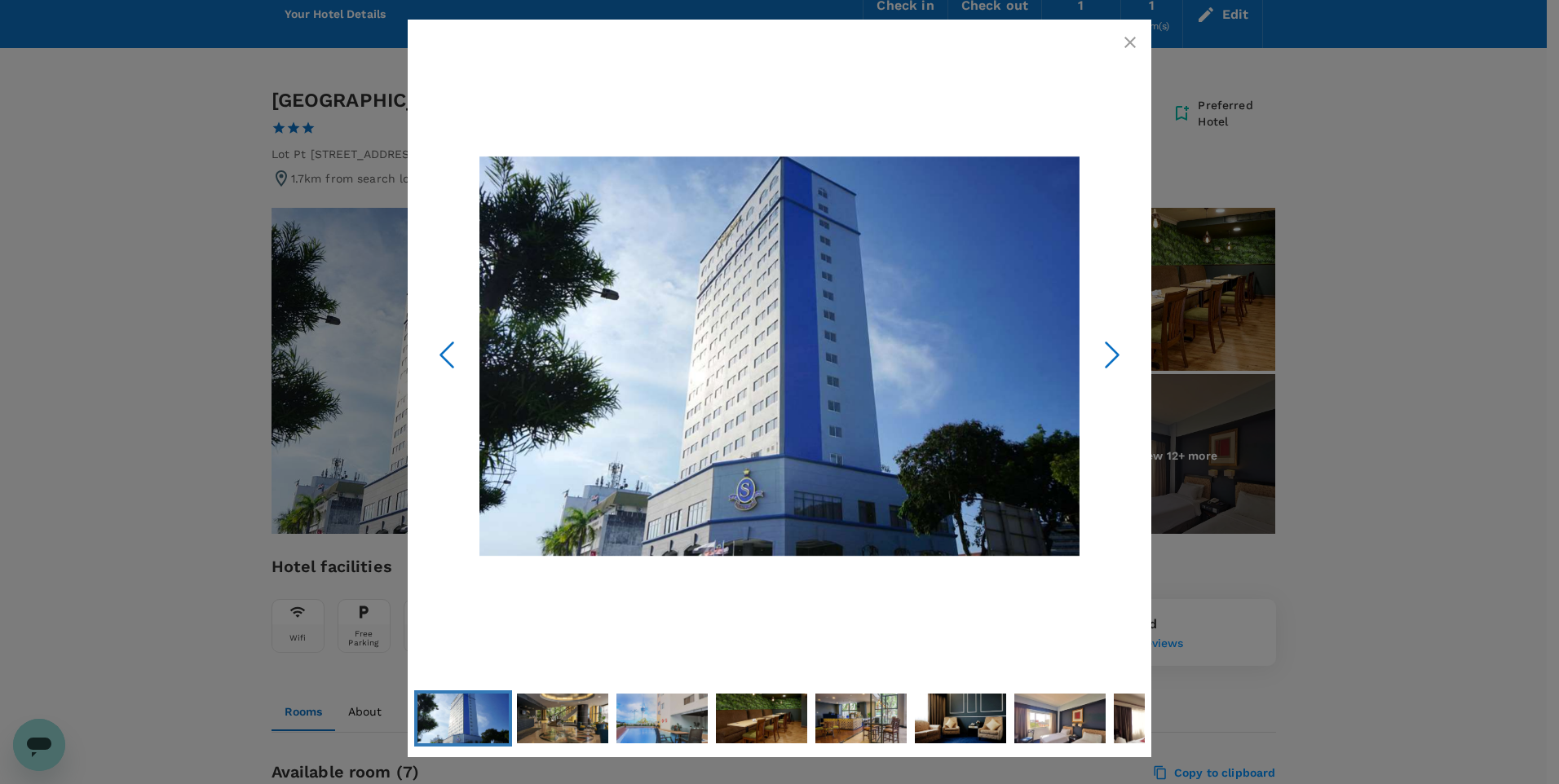 click 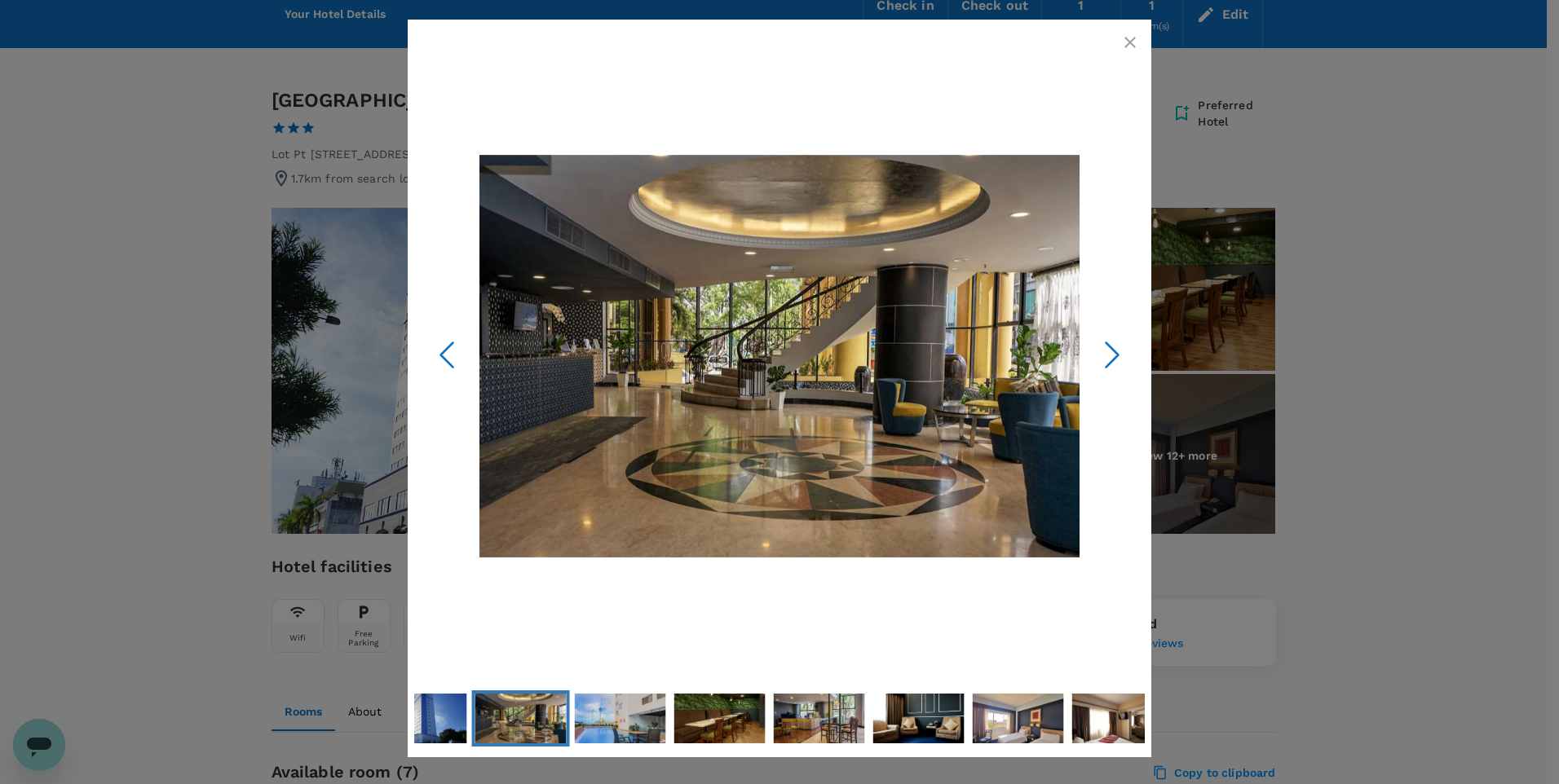 click 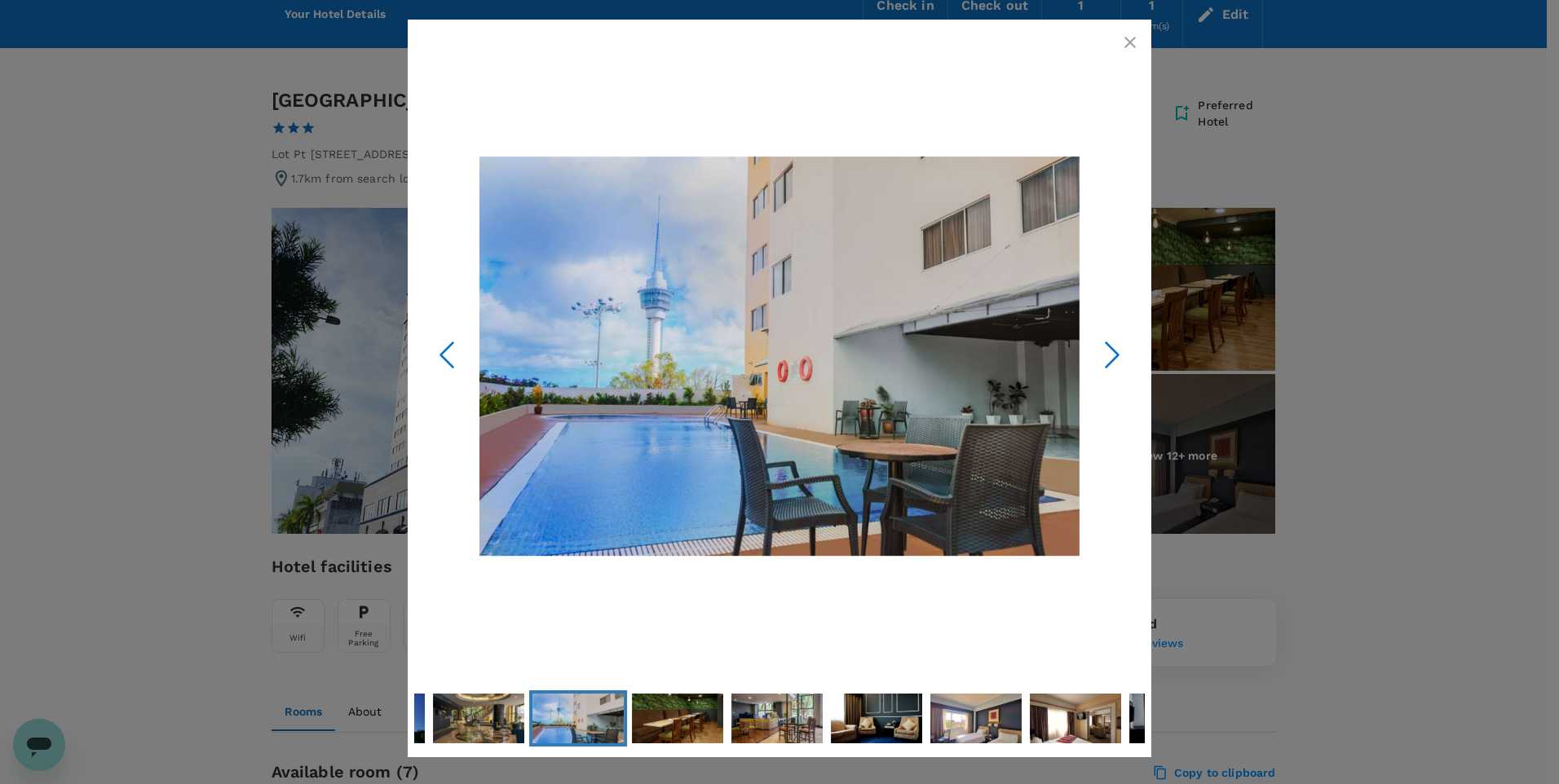 click 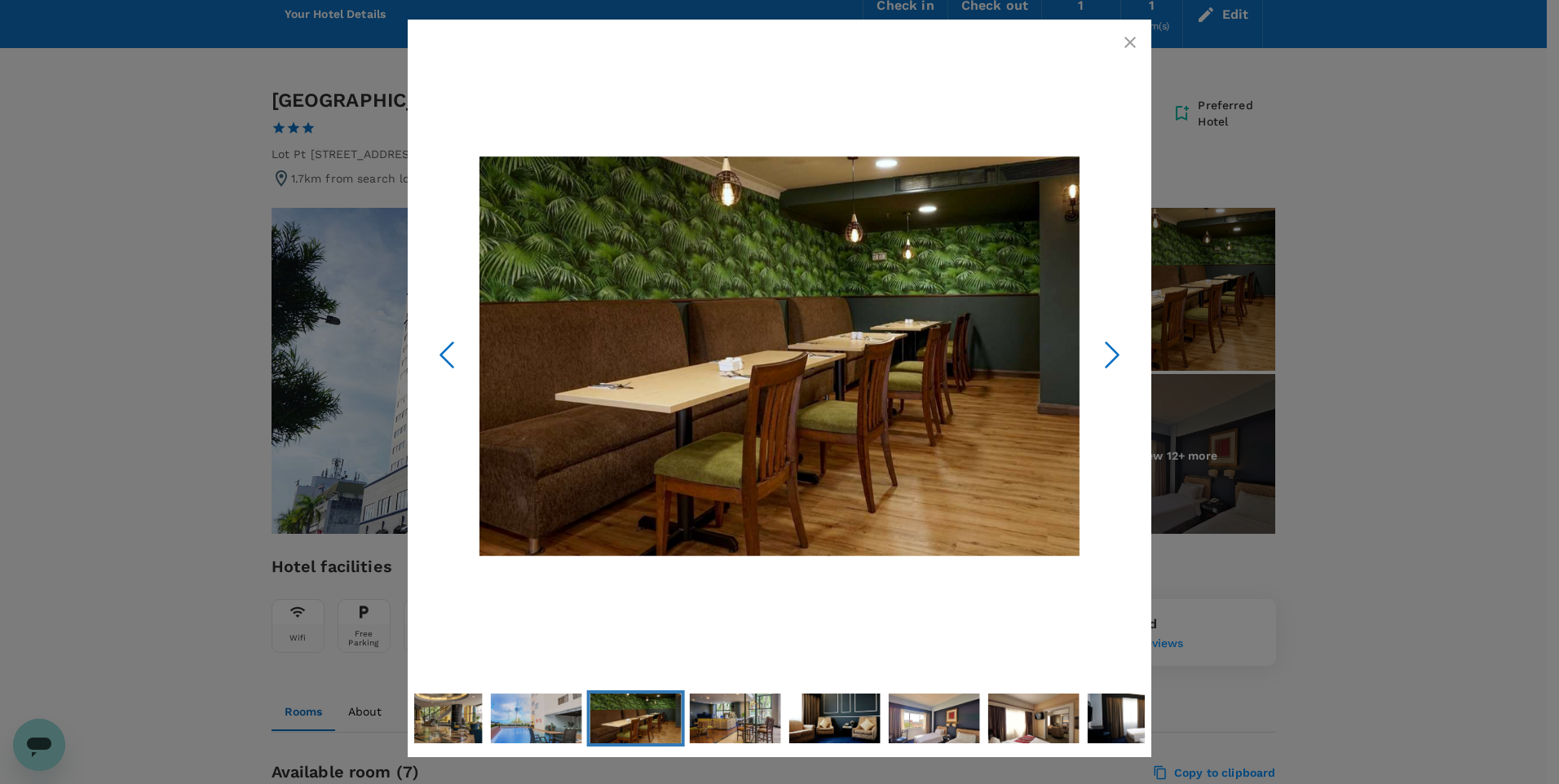 click 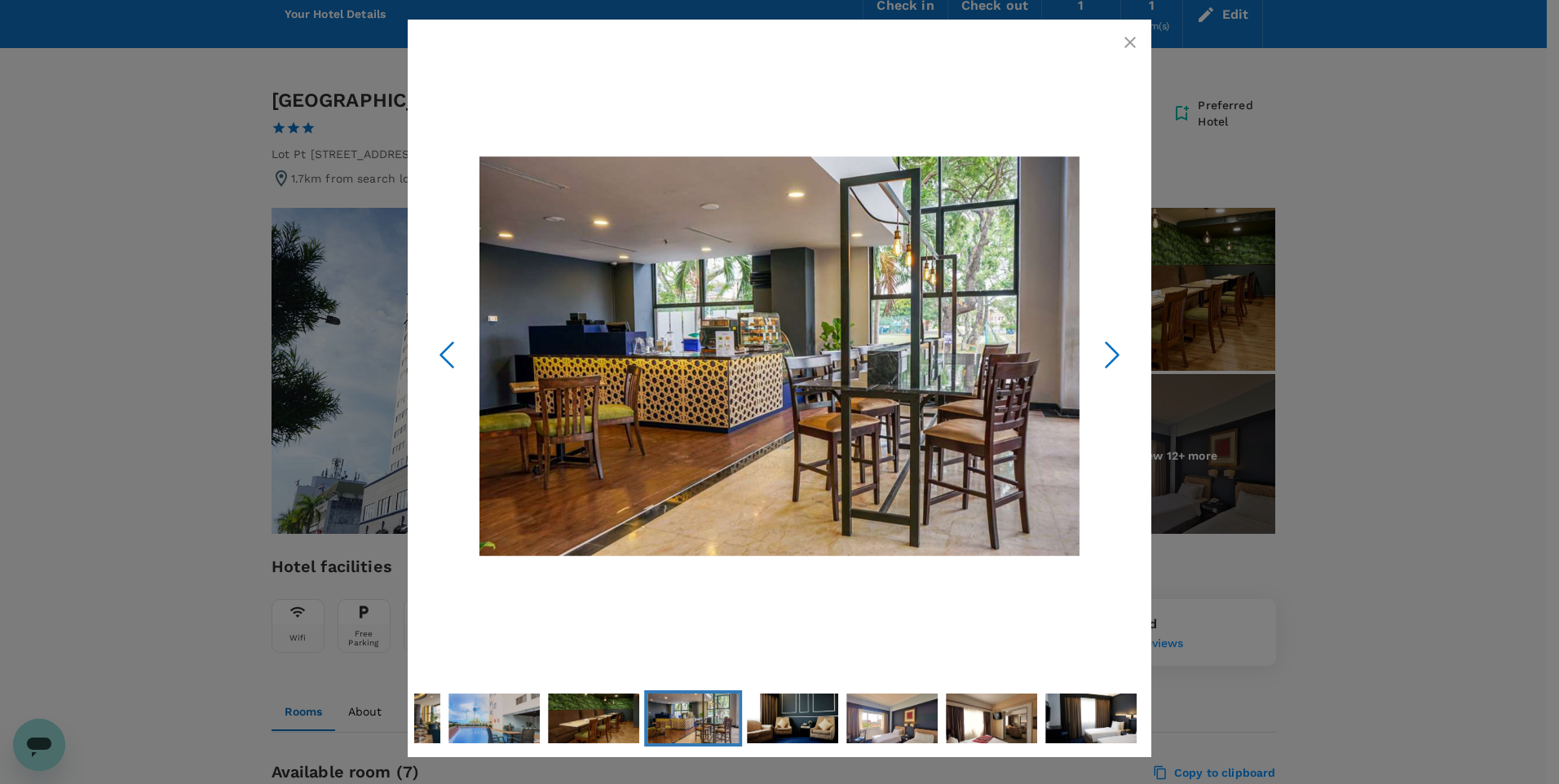 click at bounding box center (780, 392) 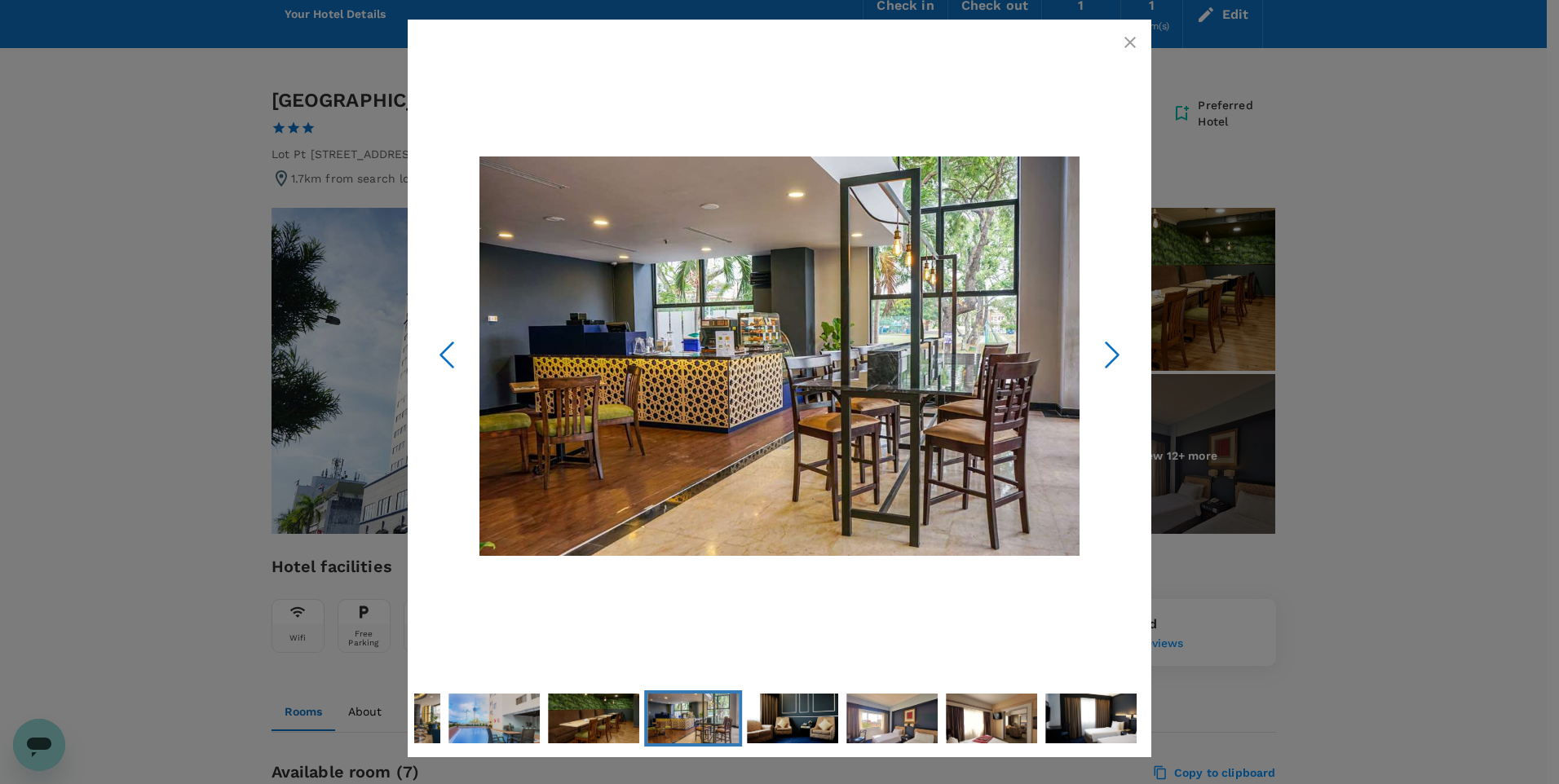 click 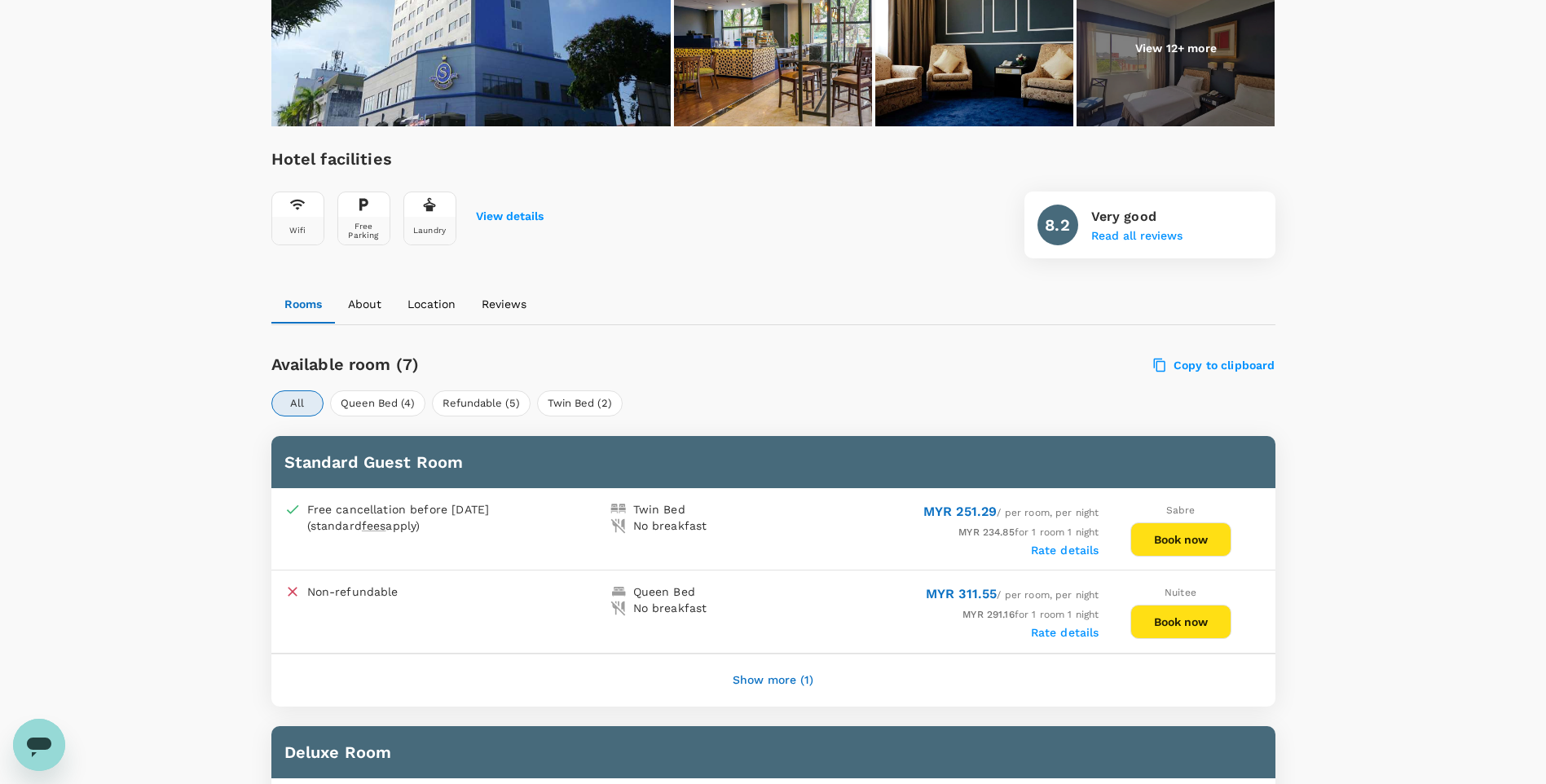 scroll, scrollTop: 808, scrollLeft: 0, axis: vertical 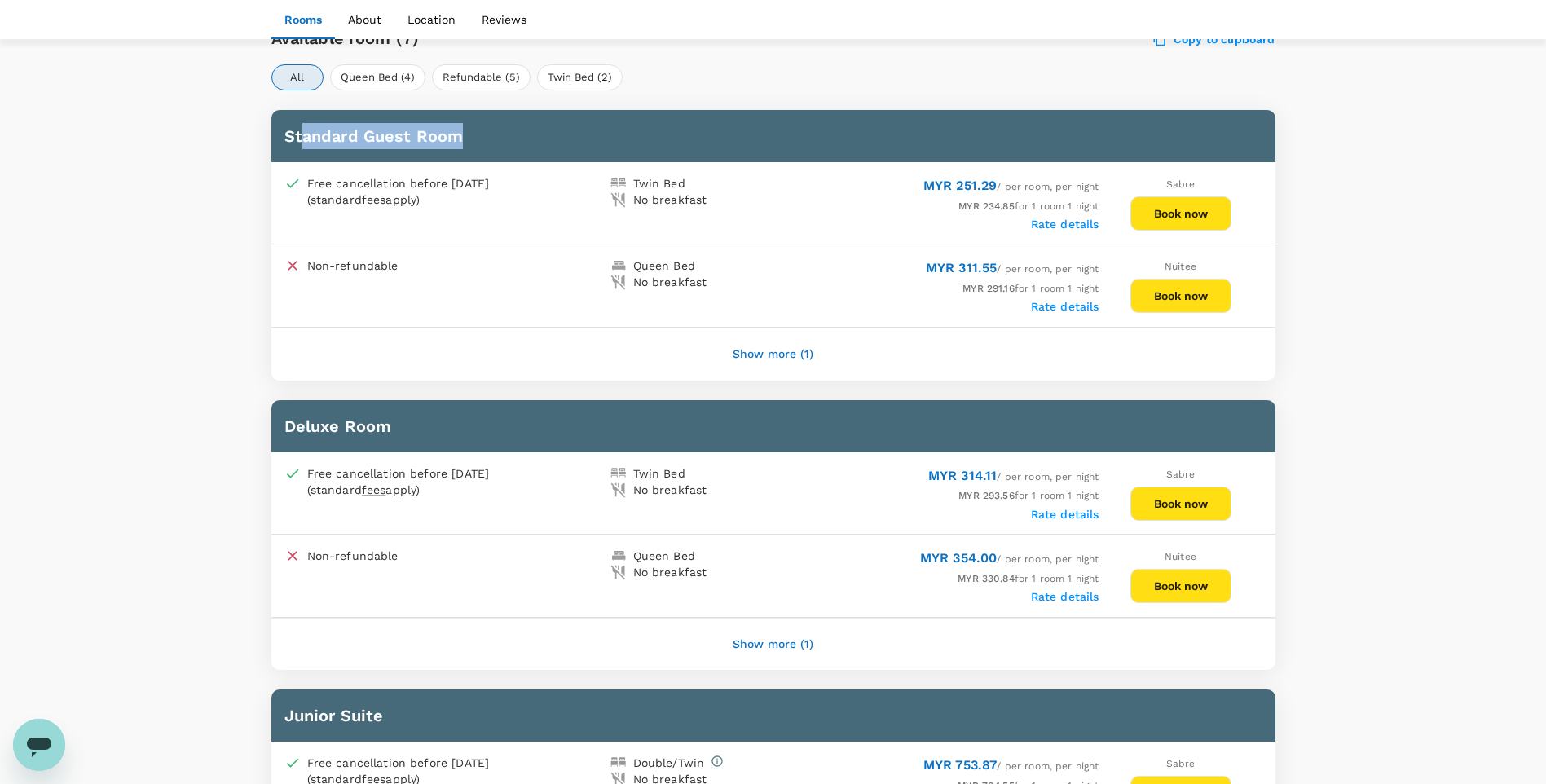 drag, startPoint x: 299, startPoint y: 112, endPoint x: 470, endPoint y: 125, distance: 171.49344 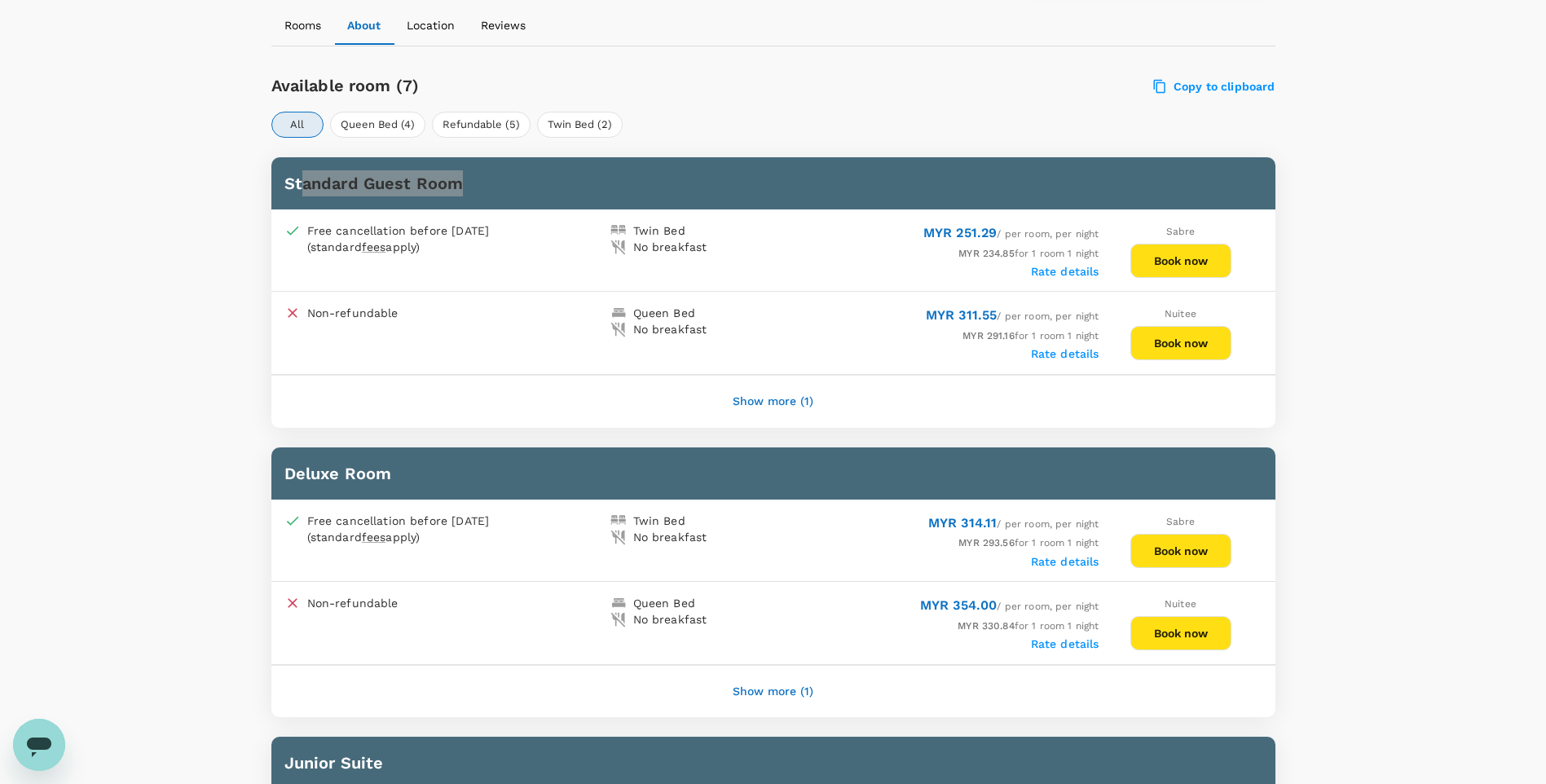 scroll, scrollTop: 645, scrollLeft: 0, axis: vertical 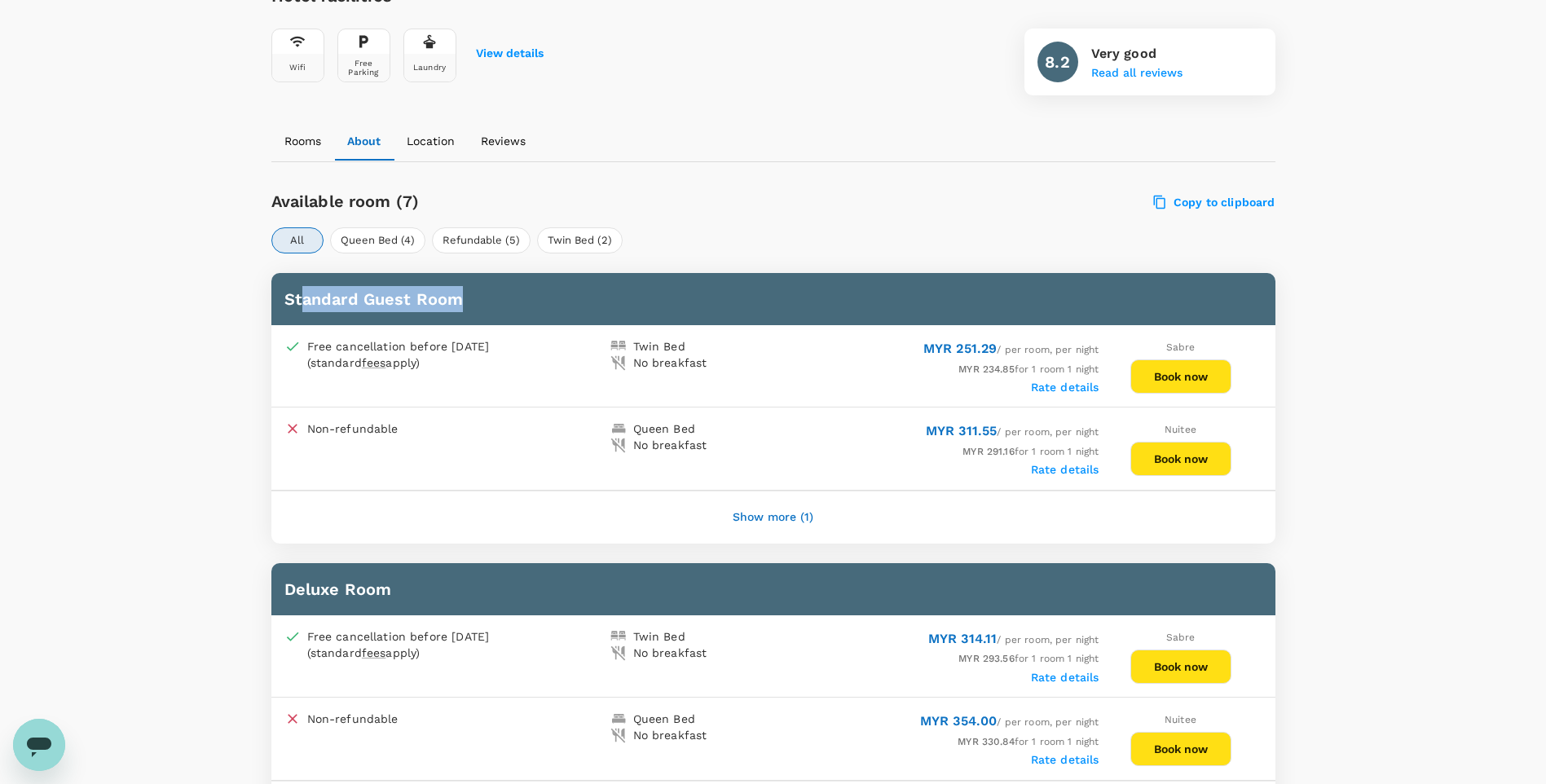 click on "Book now" at bounding box center [1181, 377] 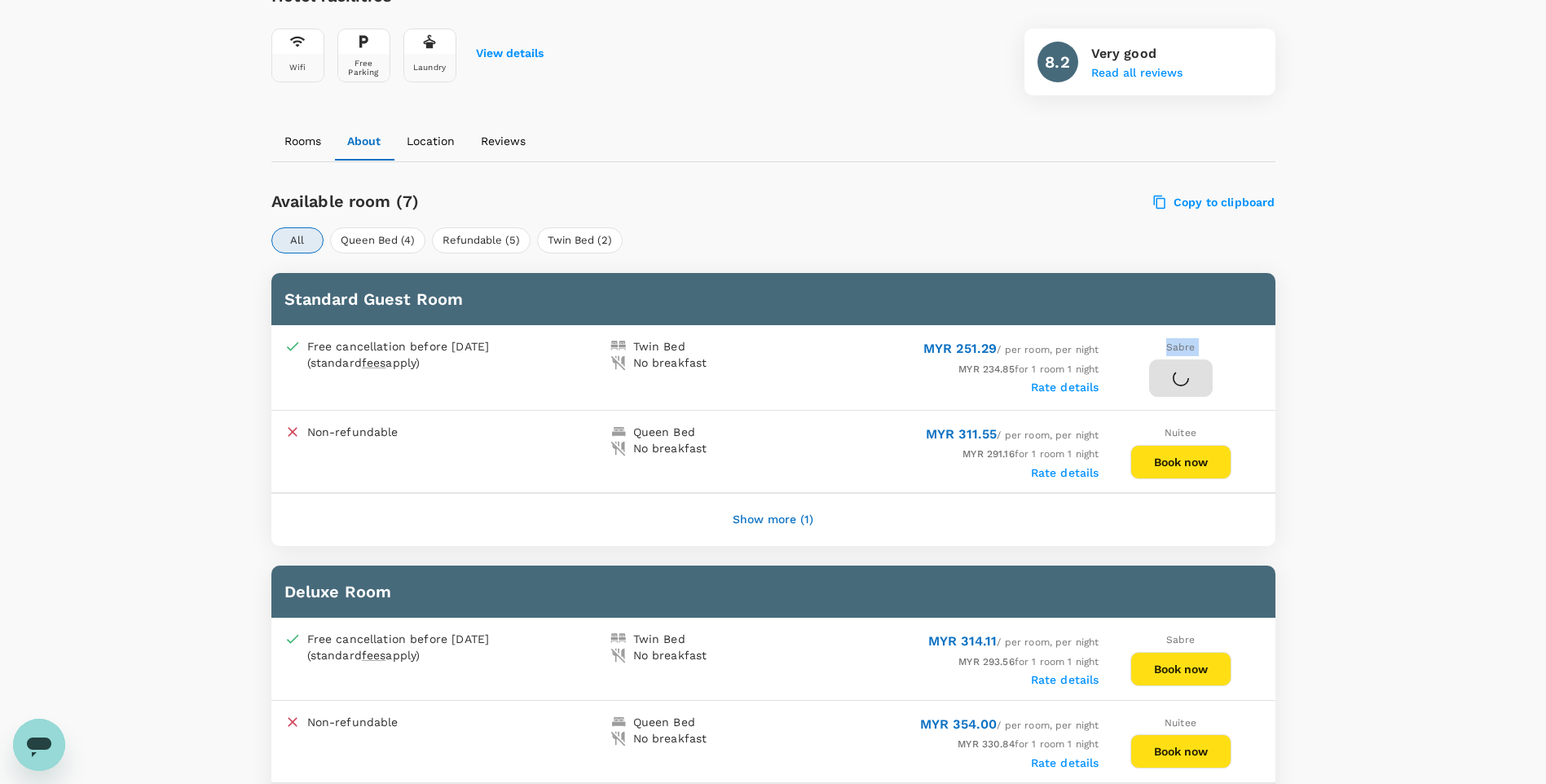 drag, startPoint x: 1166, startPoint y: 324, endPoint x: 1209, endPoint y: 324, distance: 43 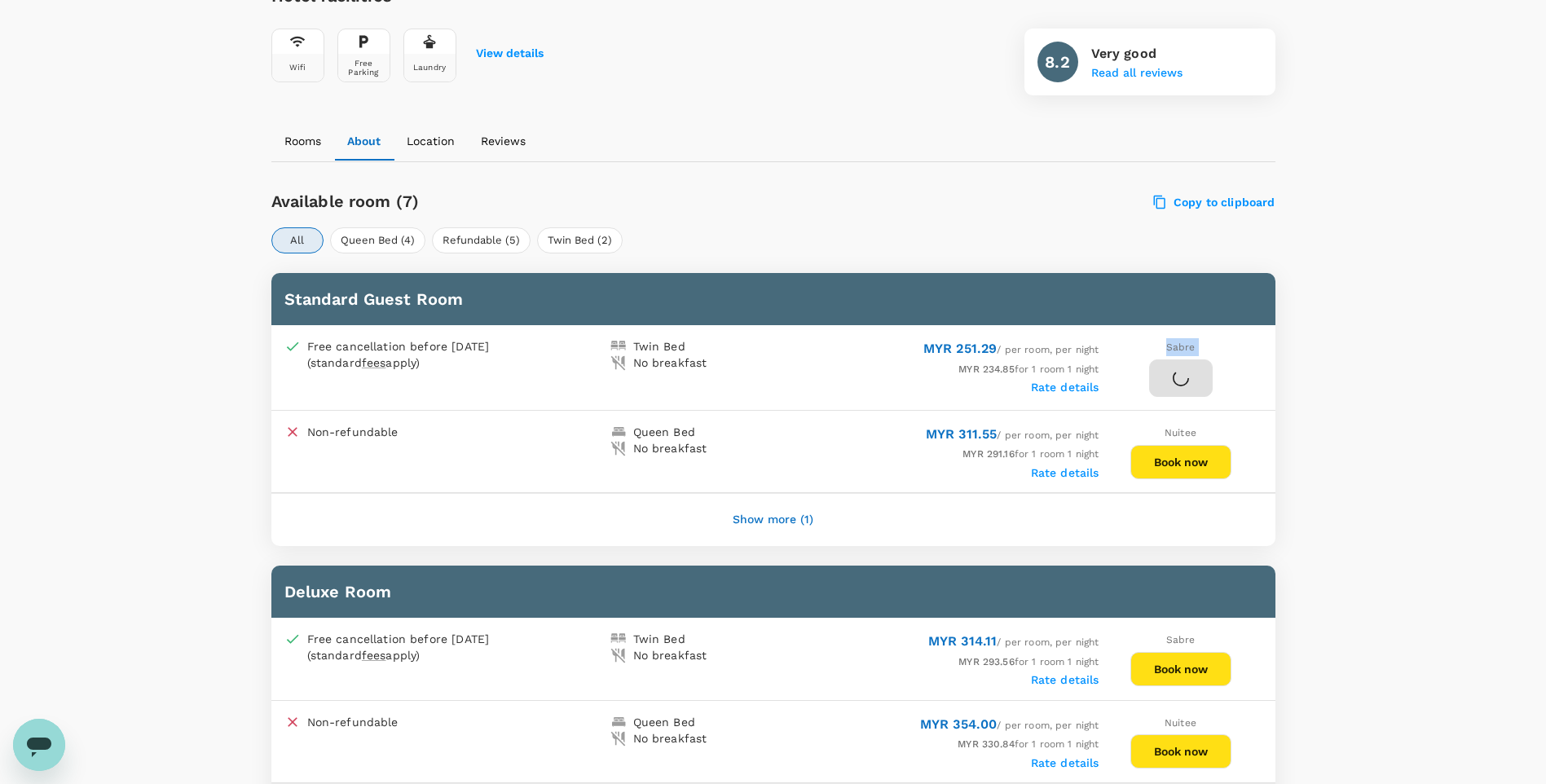 click on "Sabre" at bounding box center [1181, 368] 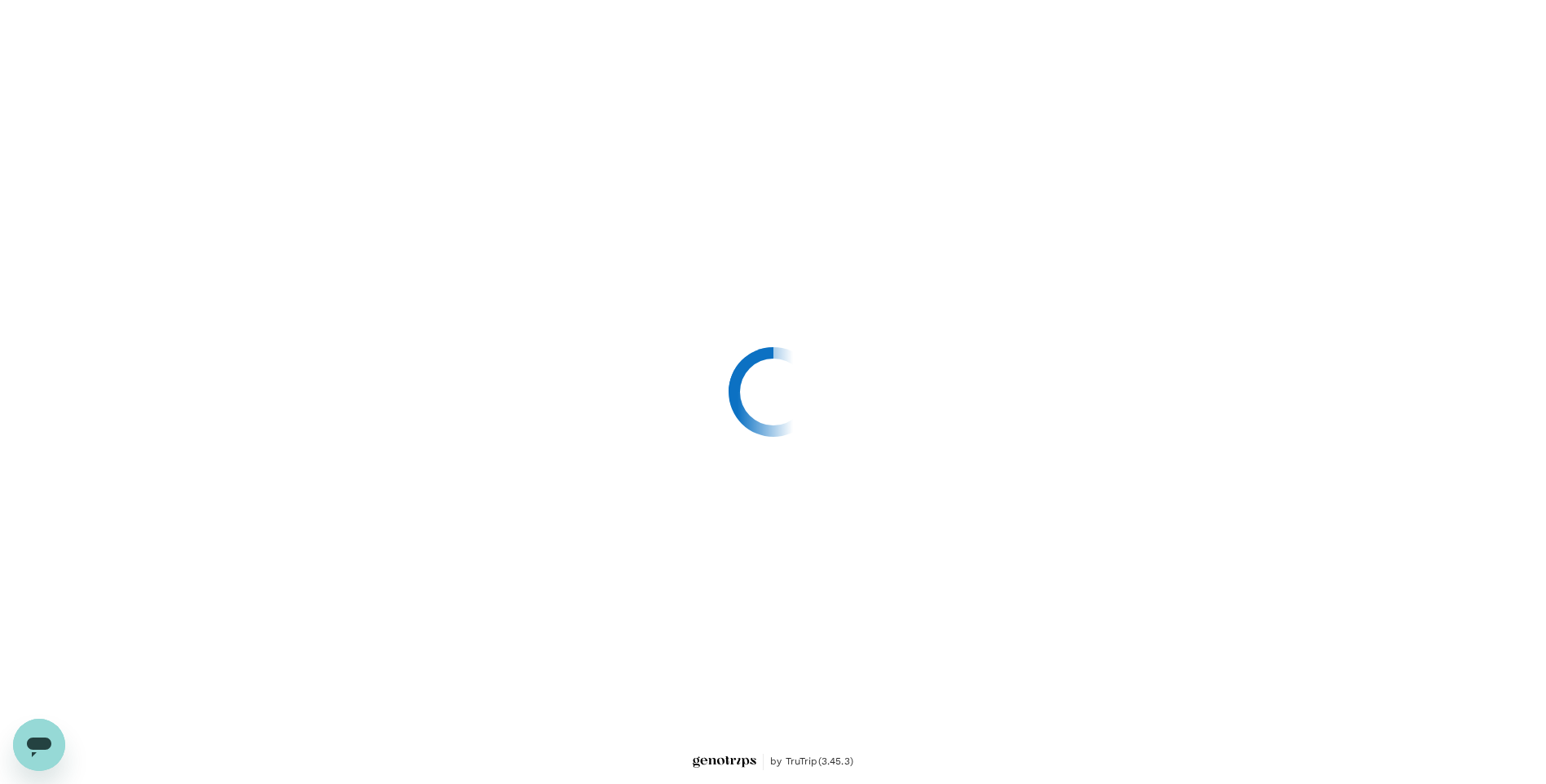 scroll, scrollTop: 0, scrollLeft: 0, axis: both 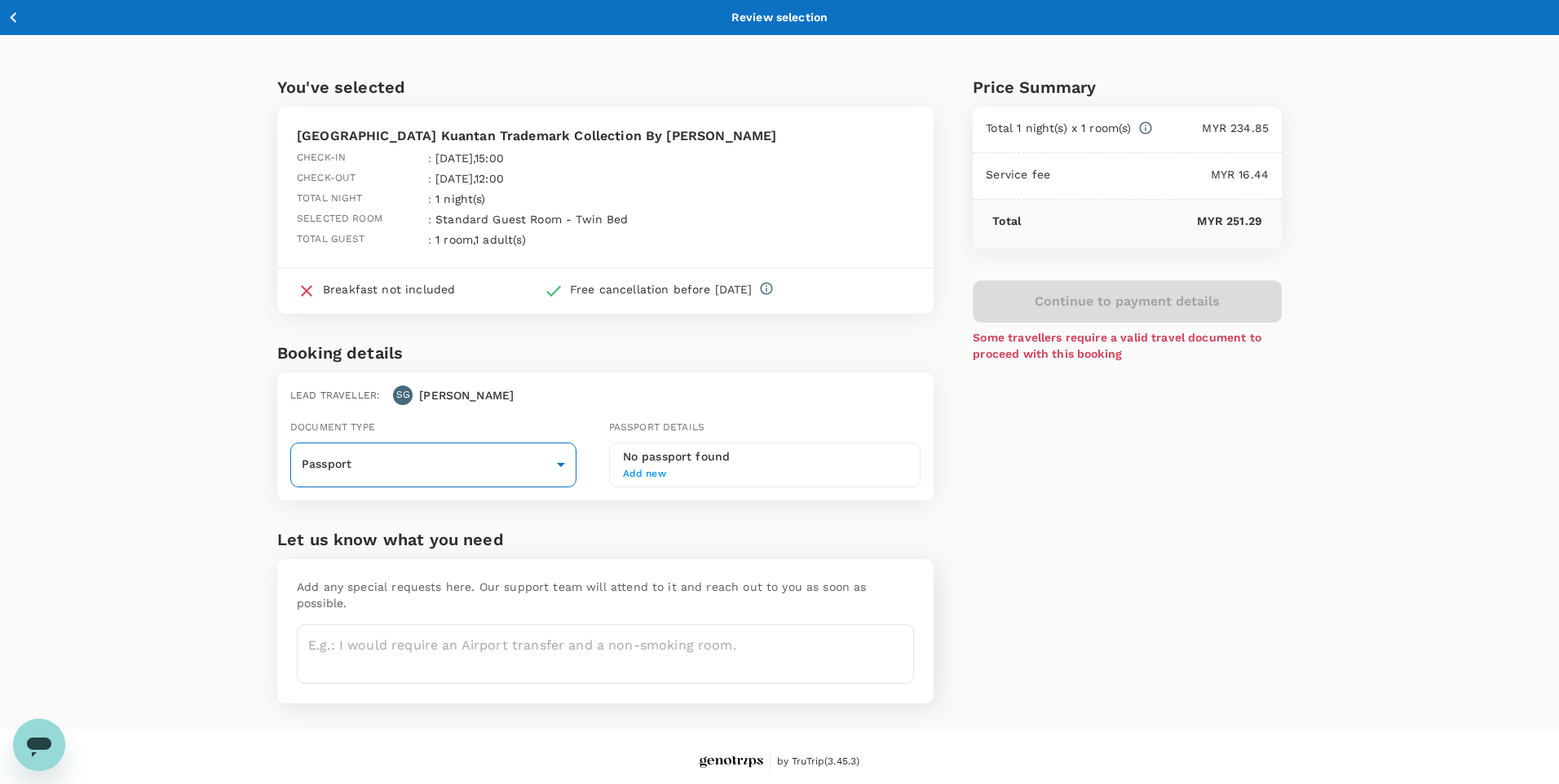 click on "Back to hotel details Review selection You've selected Shahzan Hotel Kuantan Trademark Collection By Wyndham Check-in : 03 Jul 2025 ,  15:00 Check-out : 04 Jul 2025 ,  12:00 Total night : 1   night(s) Selected room : Standard Guest Room - Twin Bed Total guest : 1   room ,  1   adult(s) Breakfast not included Free cancellation before 30 Jun 2025 Booking details Lead traveller : SG SRI GANESH Document type Passport Passport ​ Passport details No passport found Add new Let us know what you need Add any special requests here. Our support team will attend to it and reach out to you as soon as possible. x ​ Price Summary Total 1 night(s) x 1 room(s) MYR 234.85 Service fee MYR 16.44 Total MYR 251.29 Continue to payment details Some travellers require a valid travel document to proceed with this booking by TruTrip  ( 3.45.3   ) Edit View details" at bounding box center (780, 391) 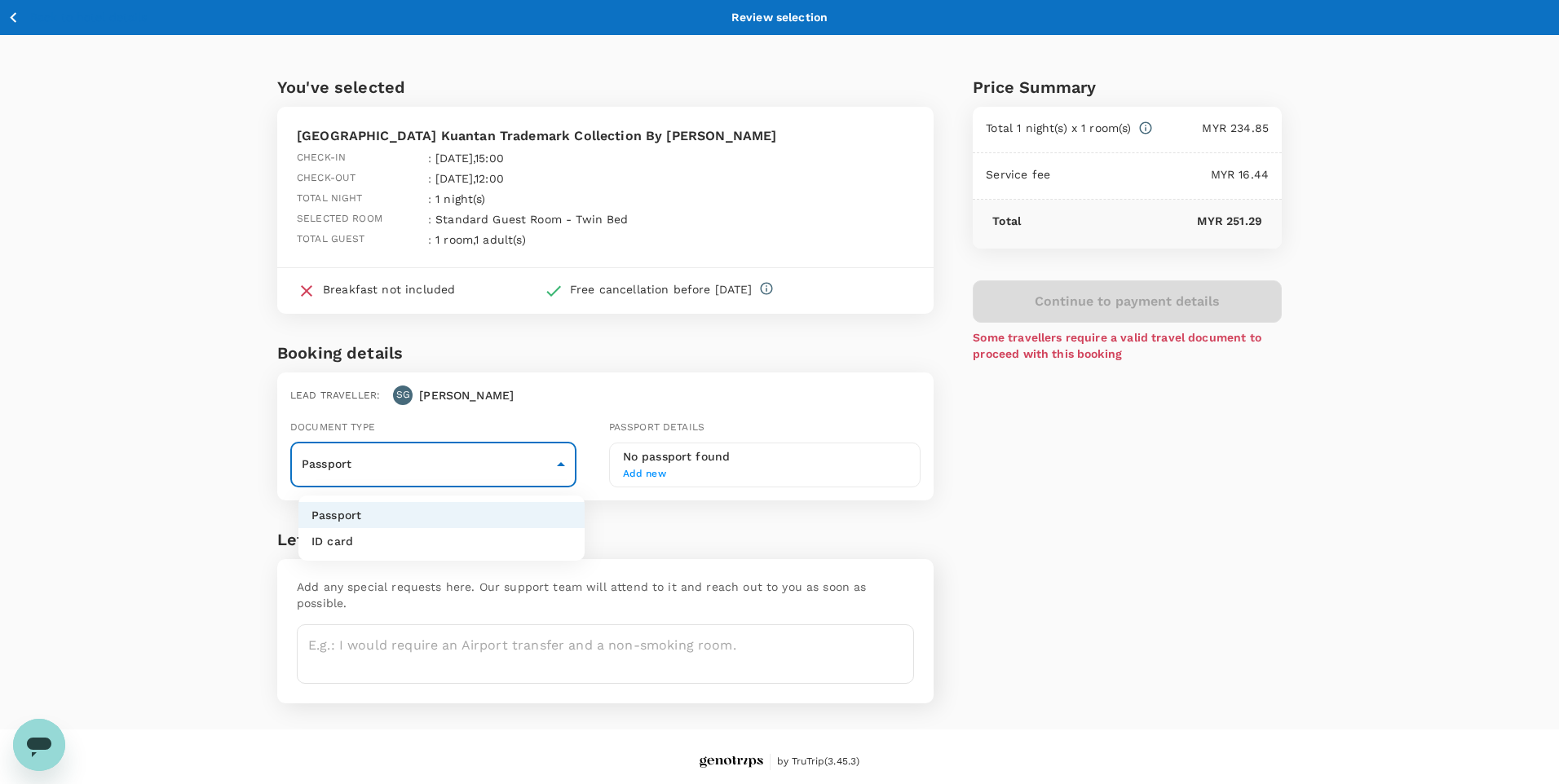 click on "ID card" at bounding box center (441, 541) 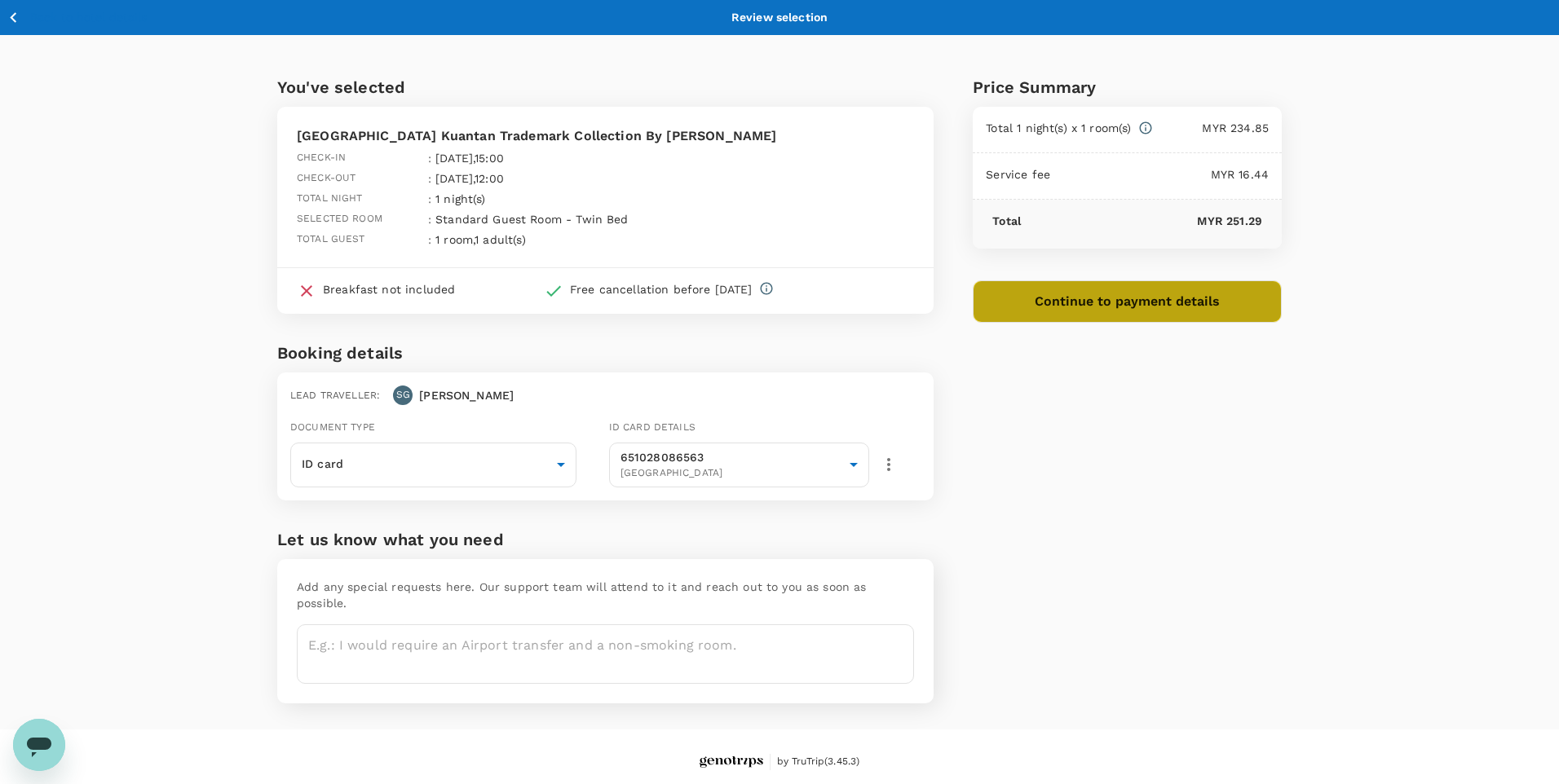 click on "Continue to payment details" at bounding box center [1127, 302] 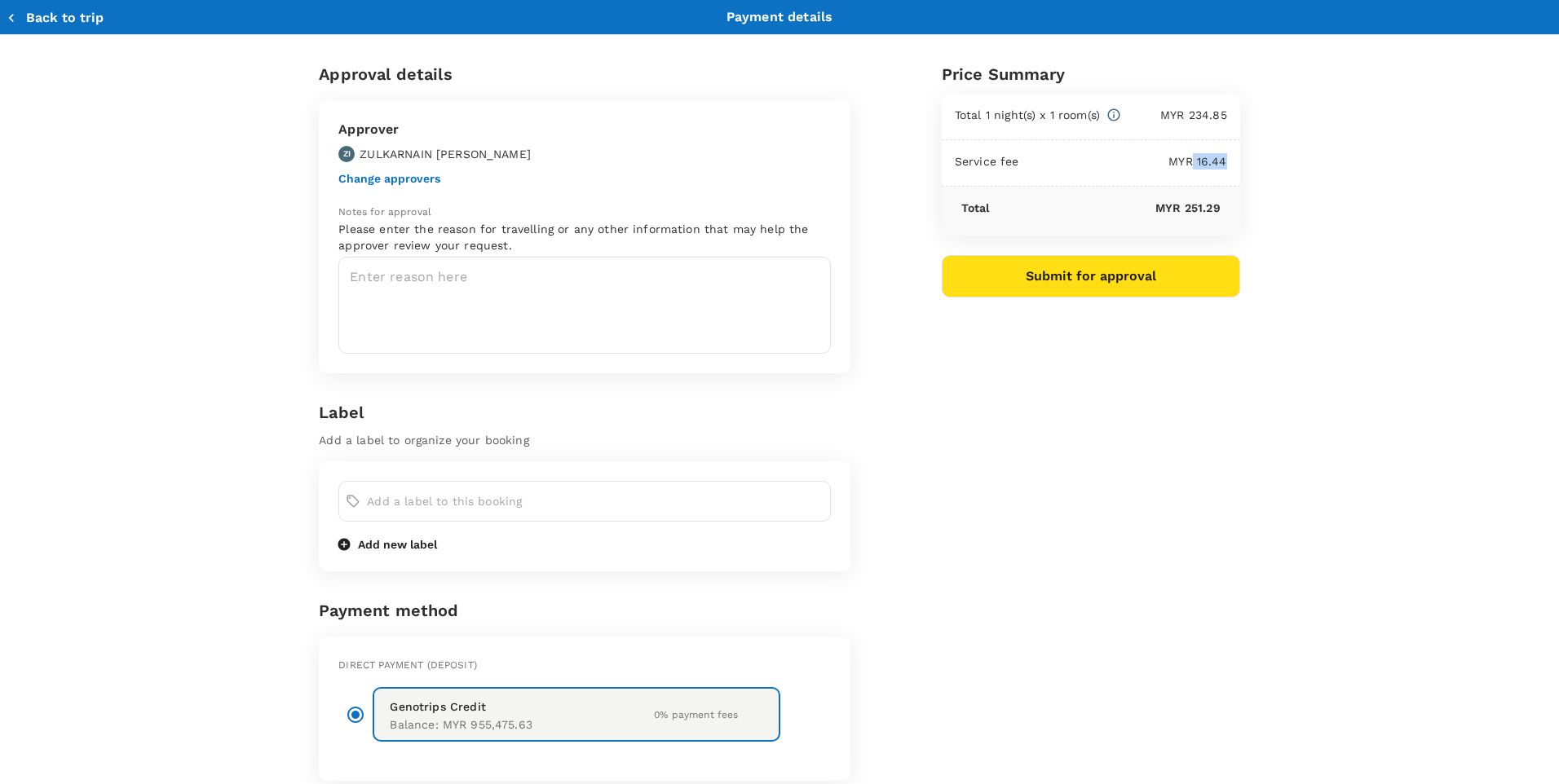 drag, startPoint x: 1189, startPoint y: 165, endPoint x: 1230, endPoint y: 161, distance: 41.19466 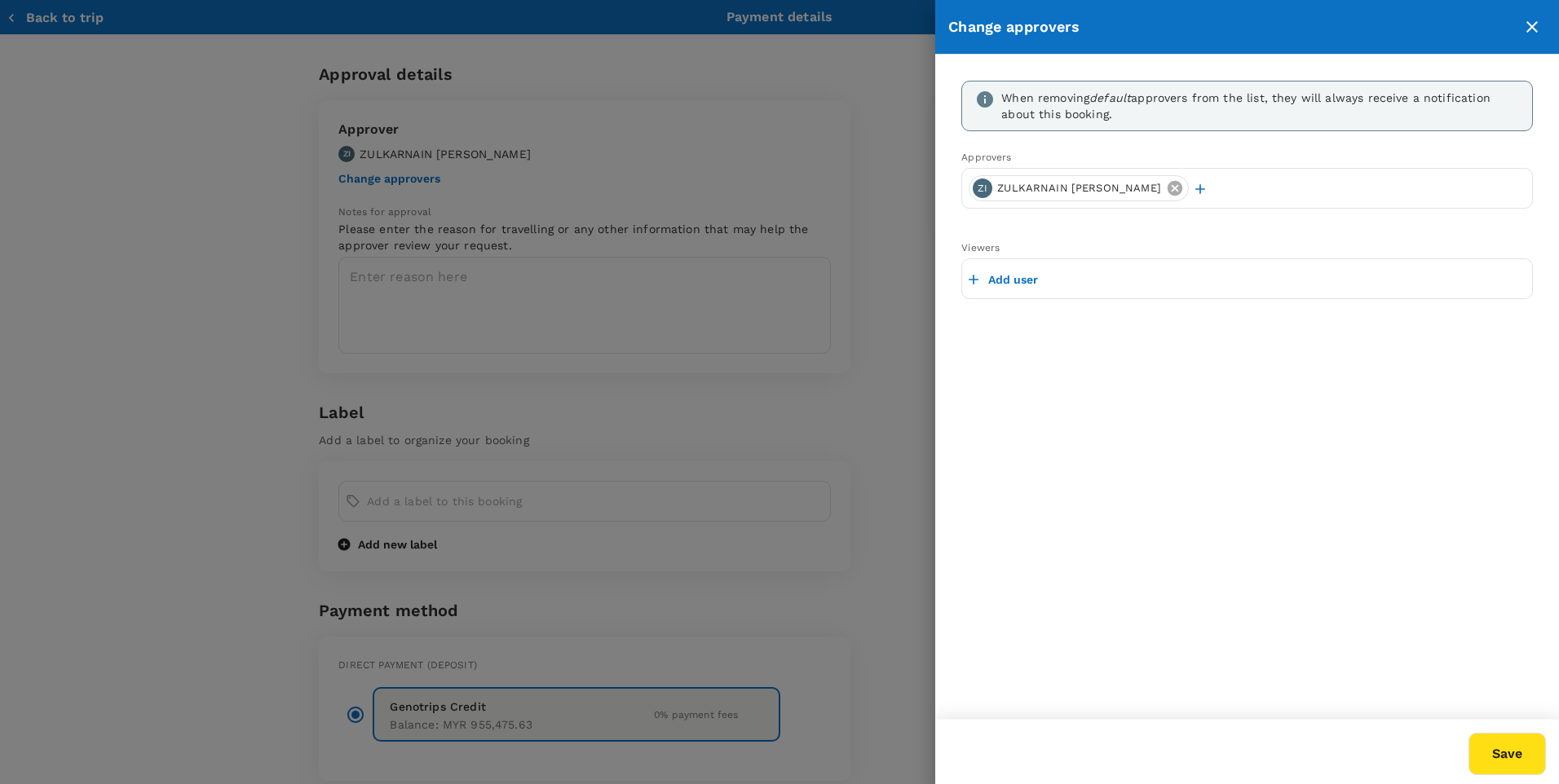 click 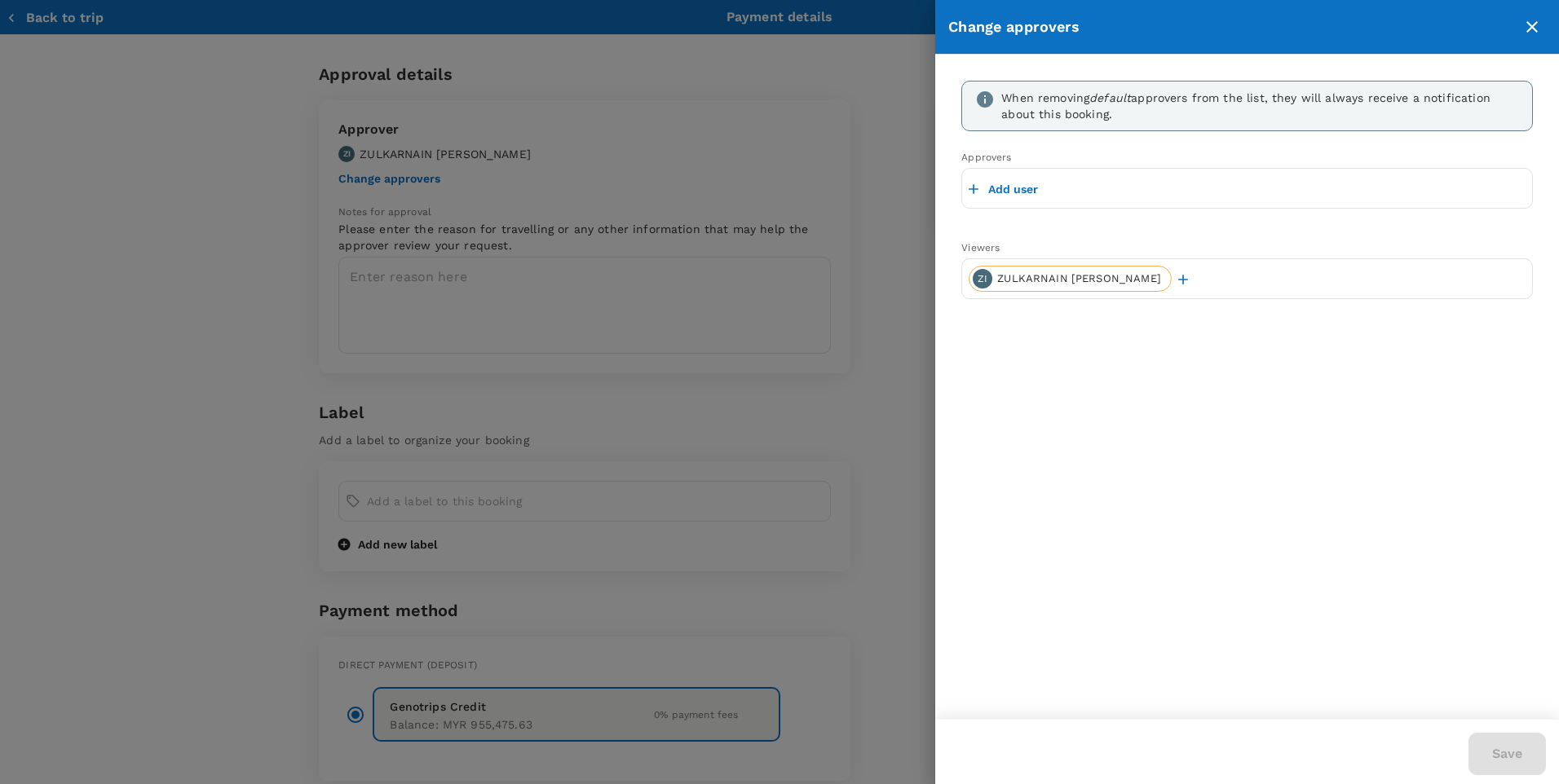 click on "Add user" at bounding box center (1013, 189) 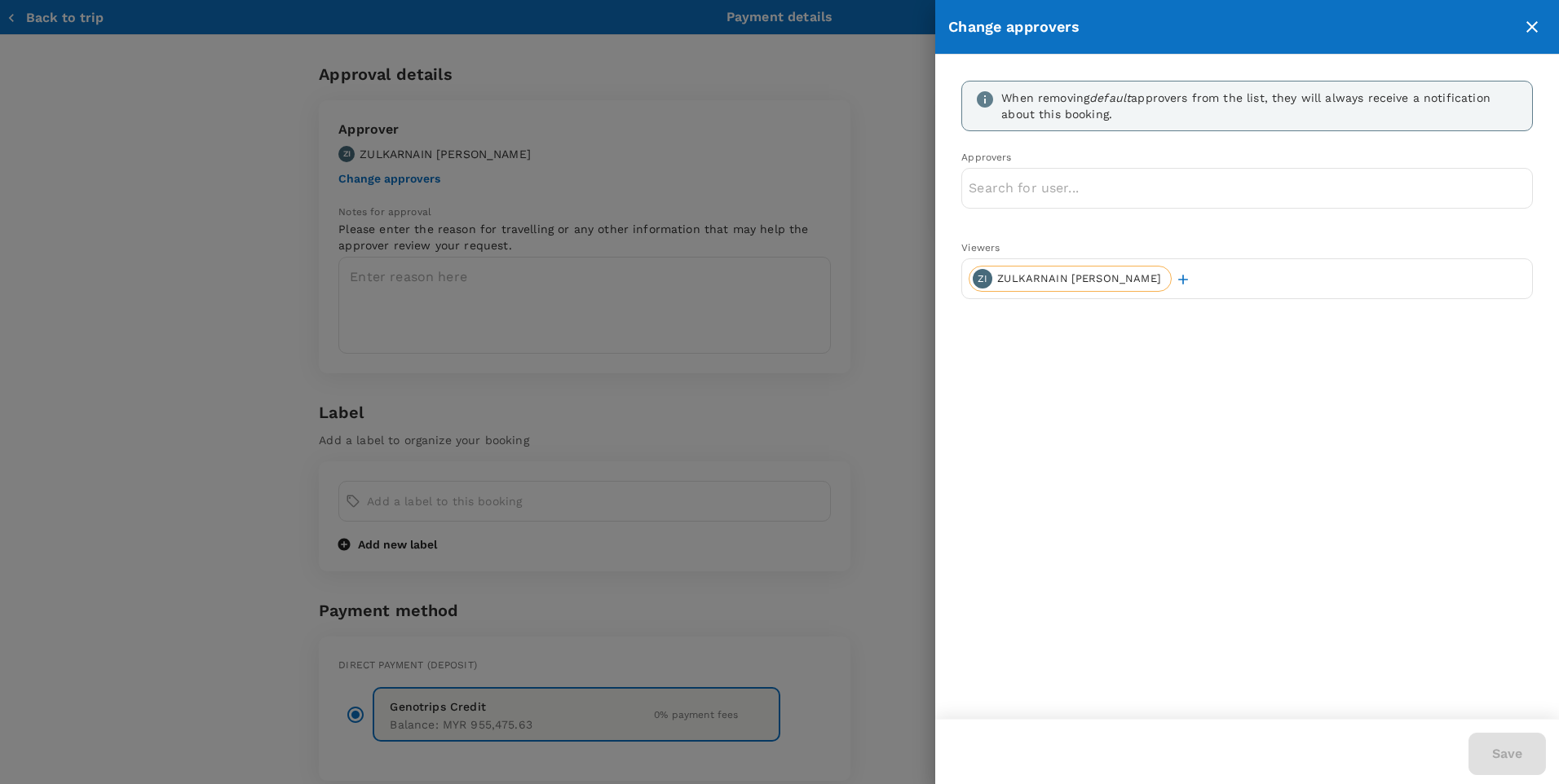 click at bounding box center (1247, 188) 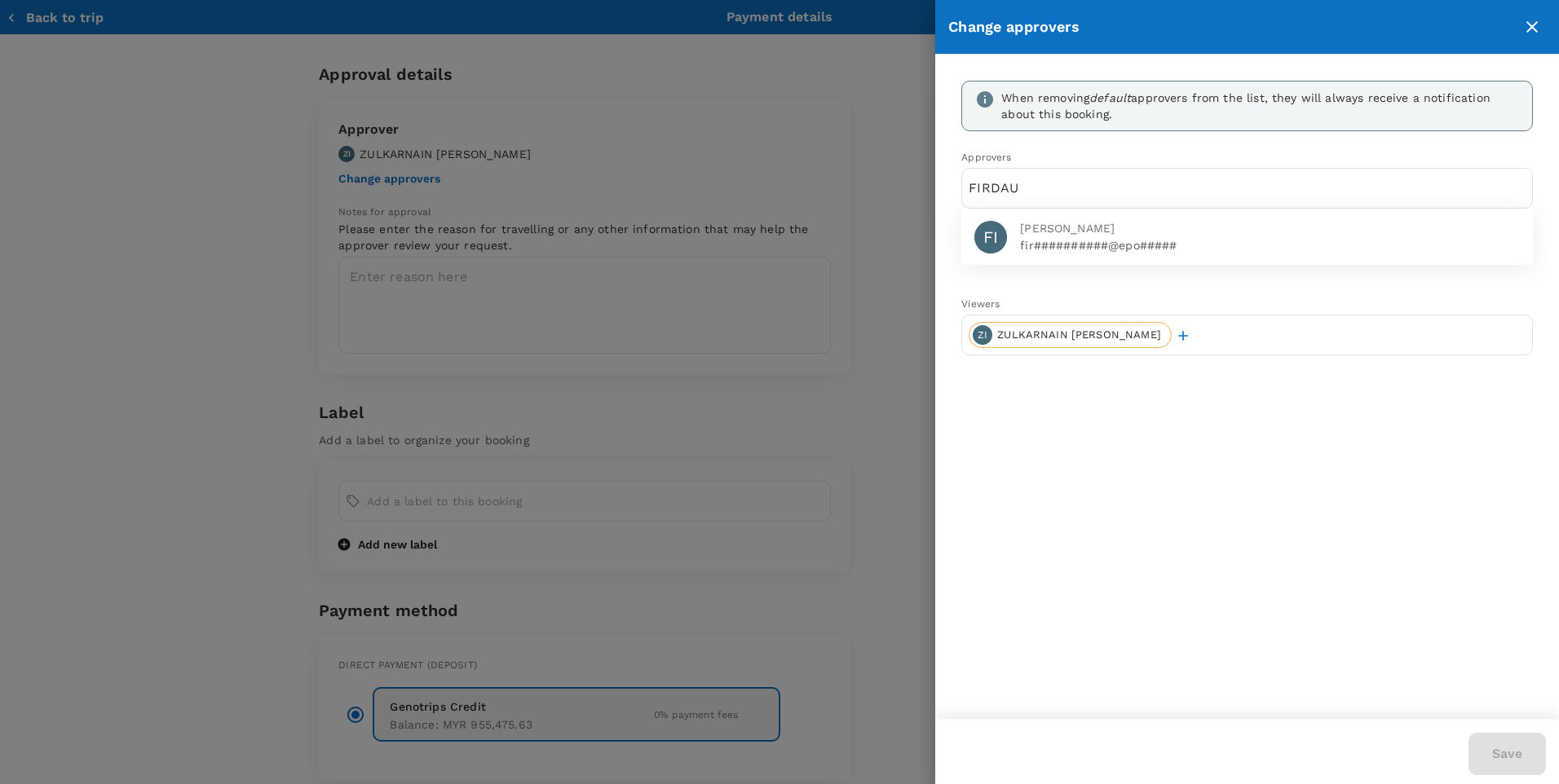 type on "FIRDAU" 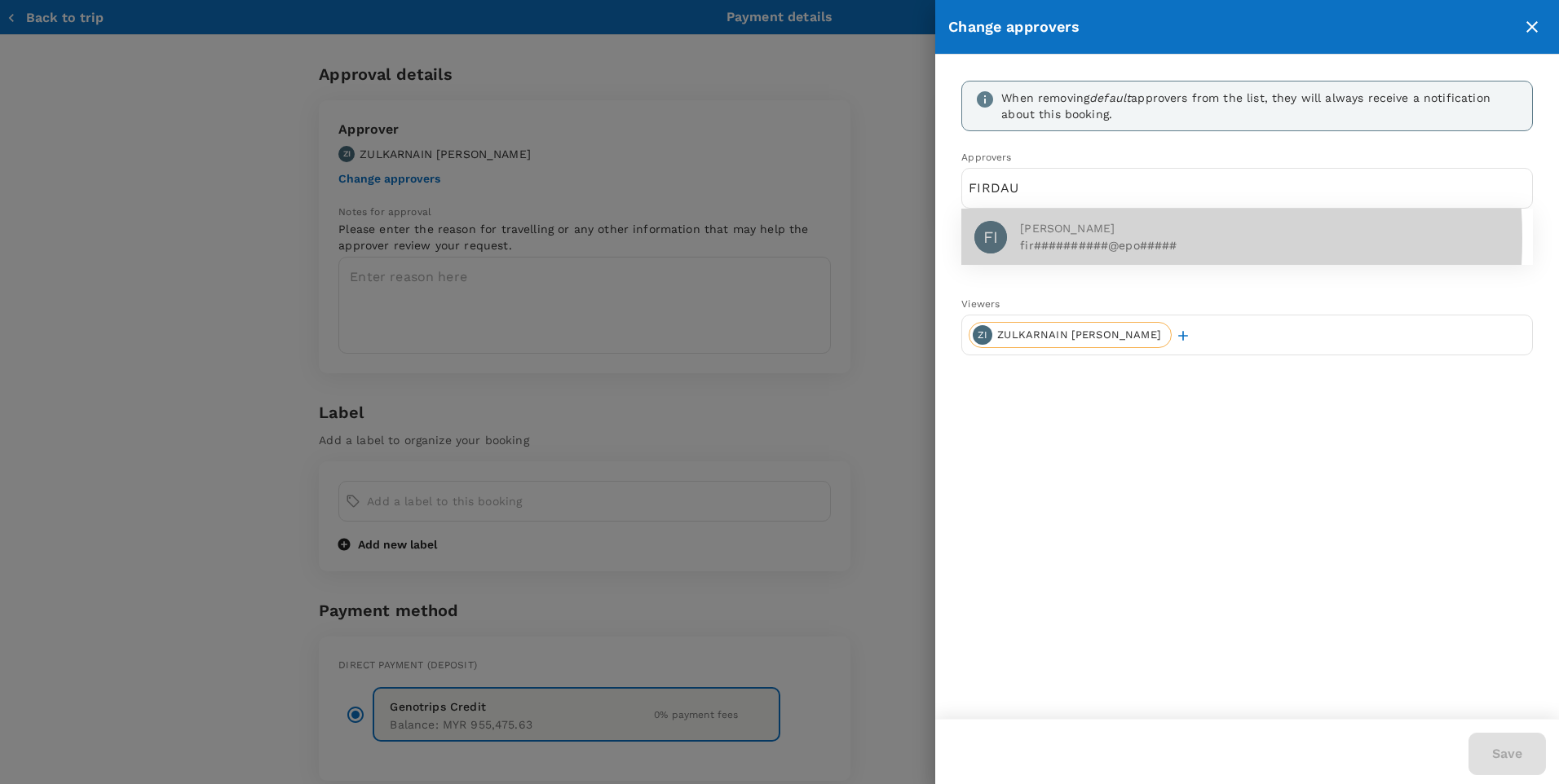 click on "fir##########@epo#####" at bounding box center (1270, 245) 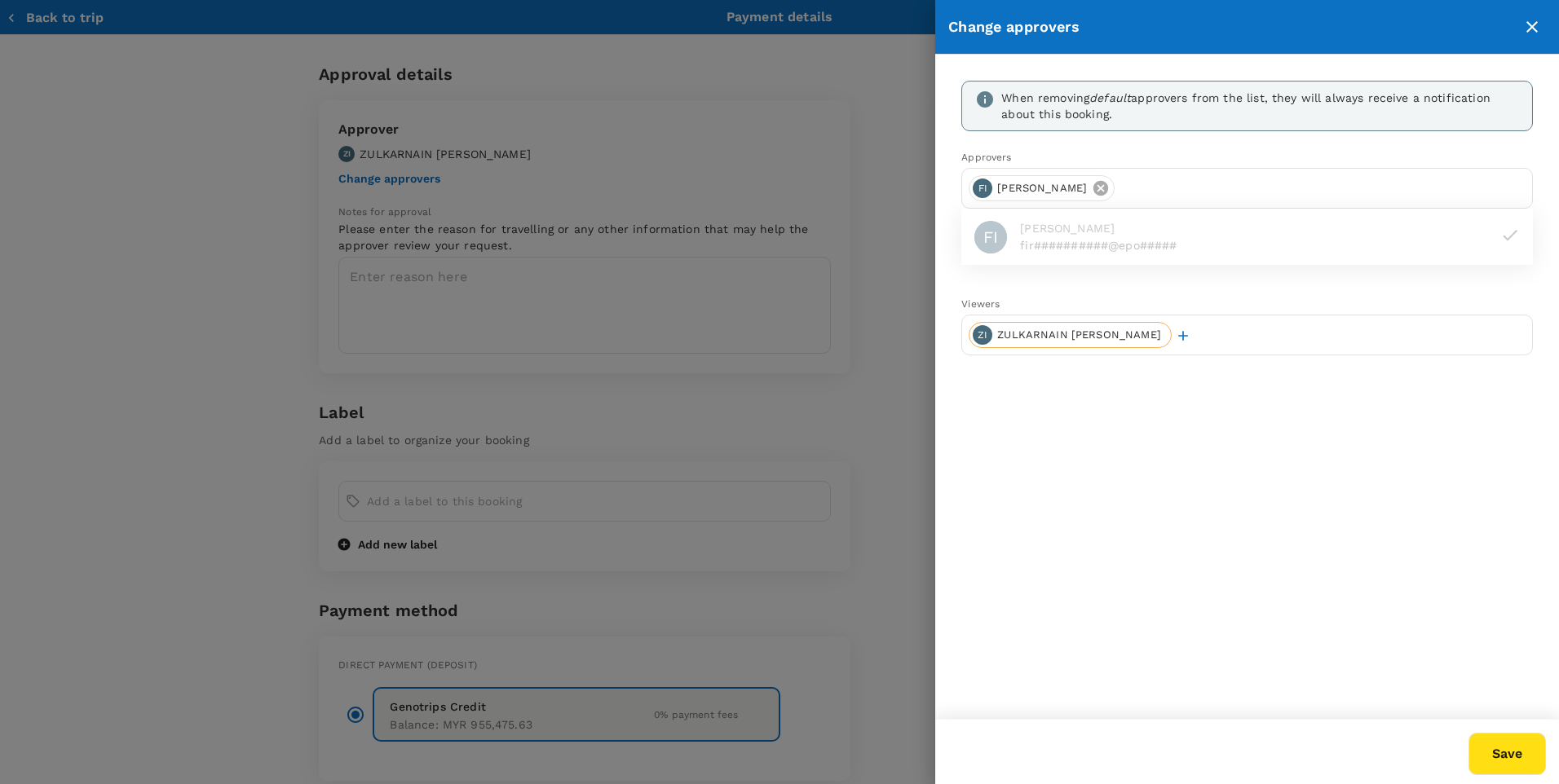 click 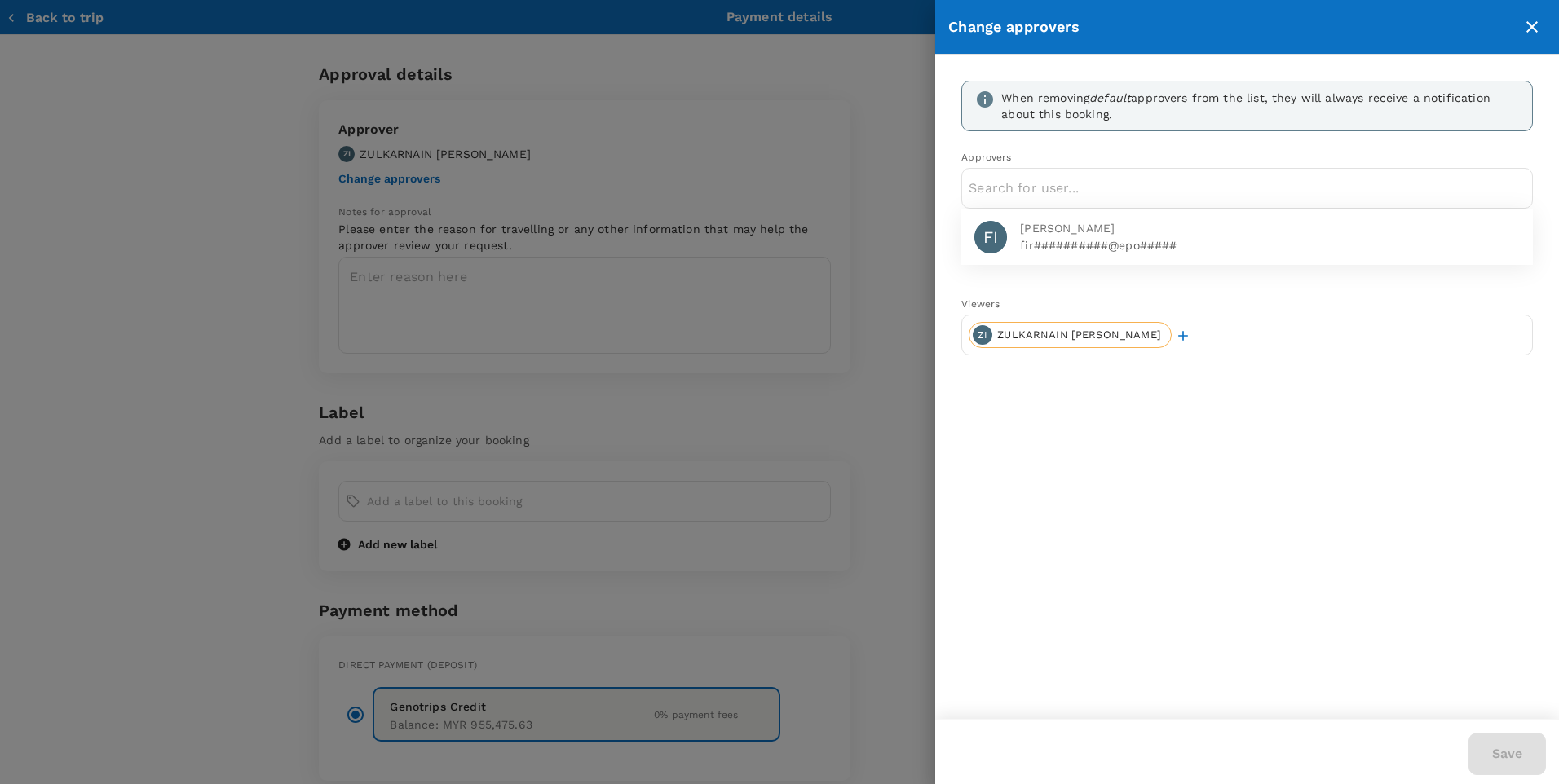 click 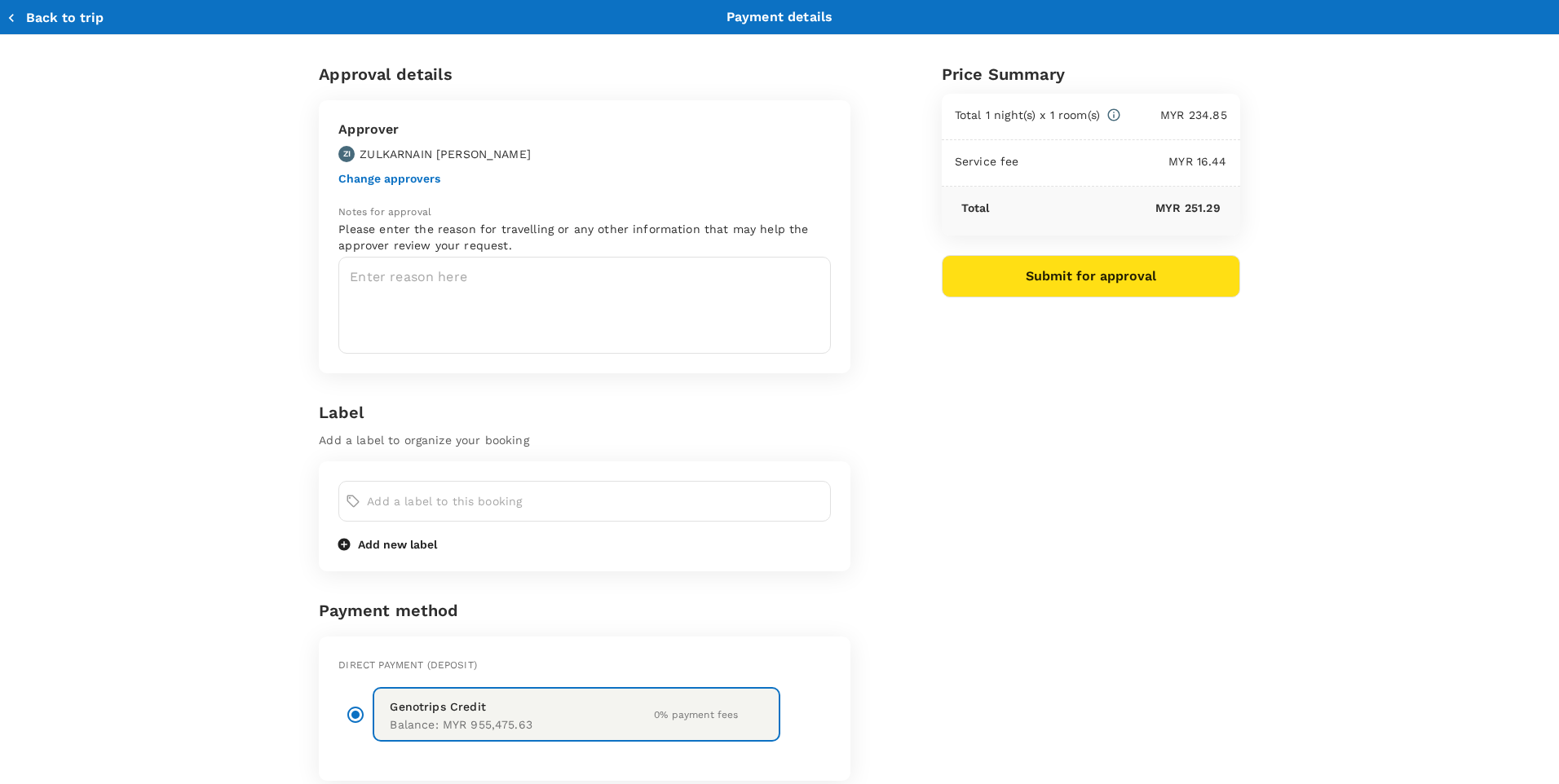 click on "Back to trip" at bounding box center (55, 18) 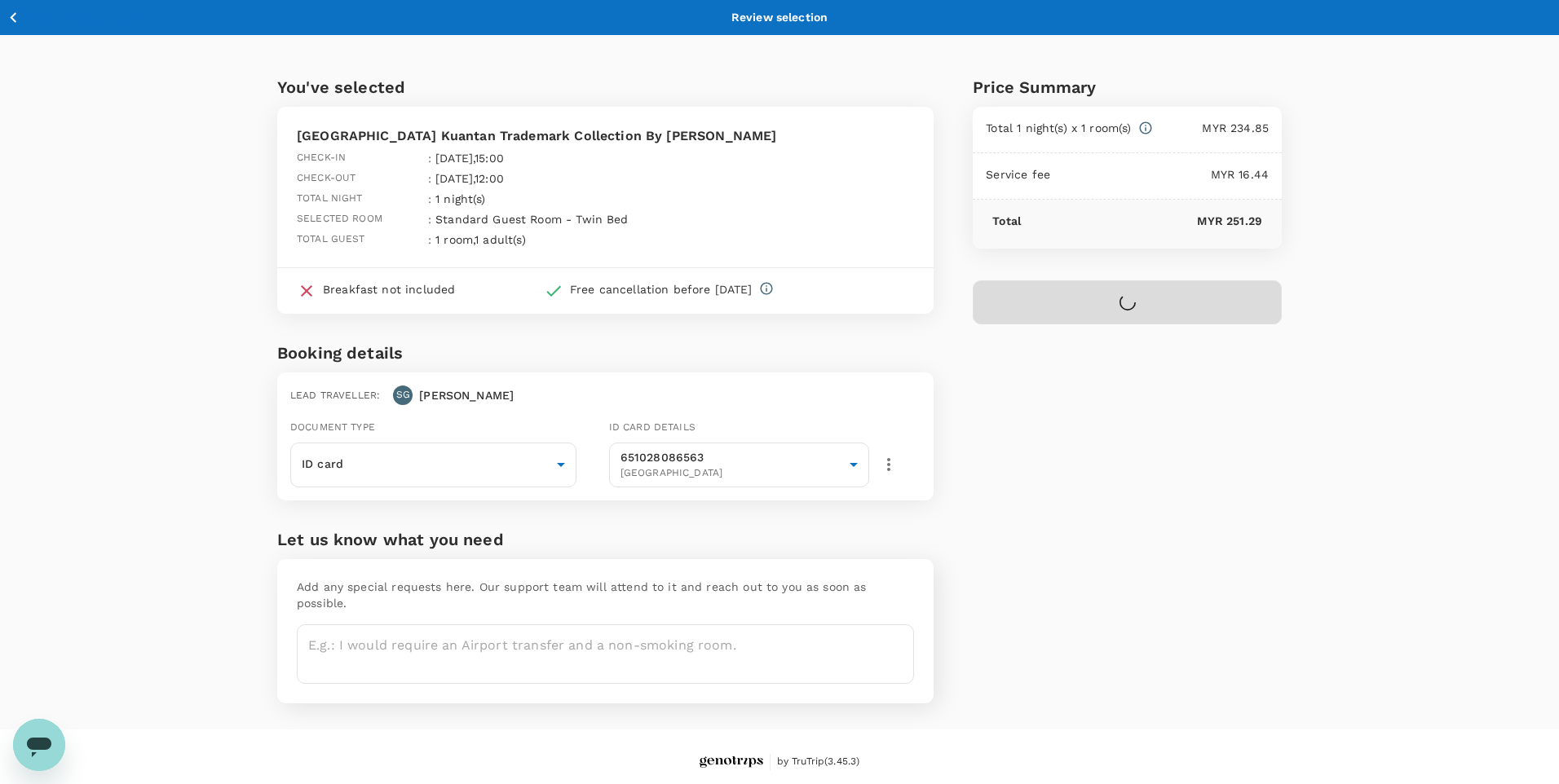 click 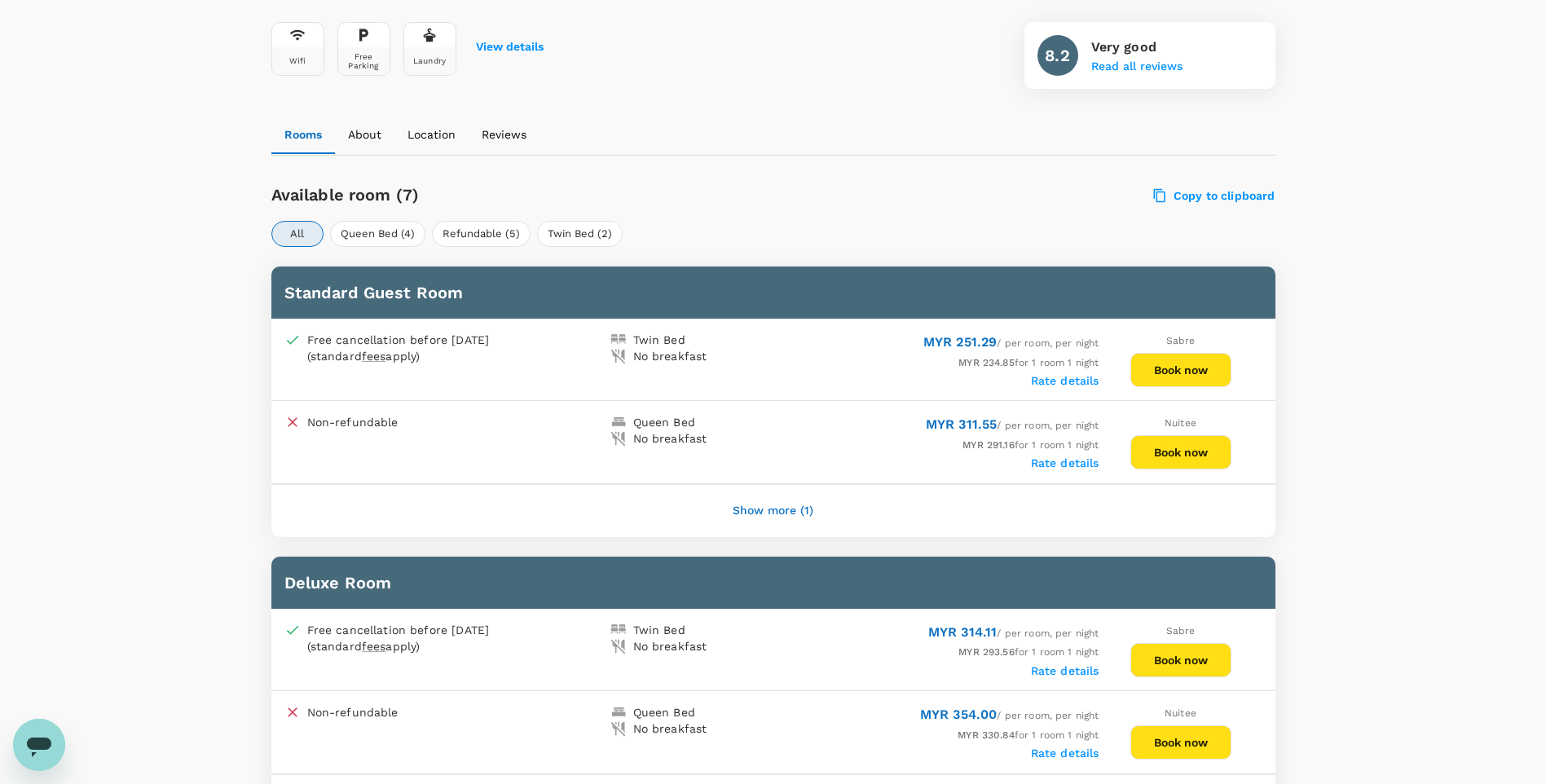 scroll, scrollTop: 645, scrollLeft: 0, axis: vertical 